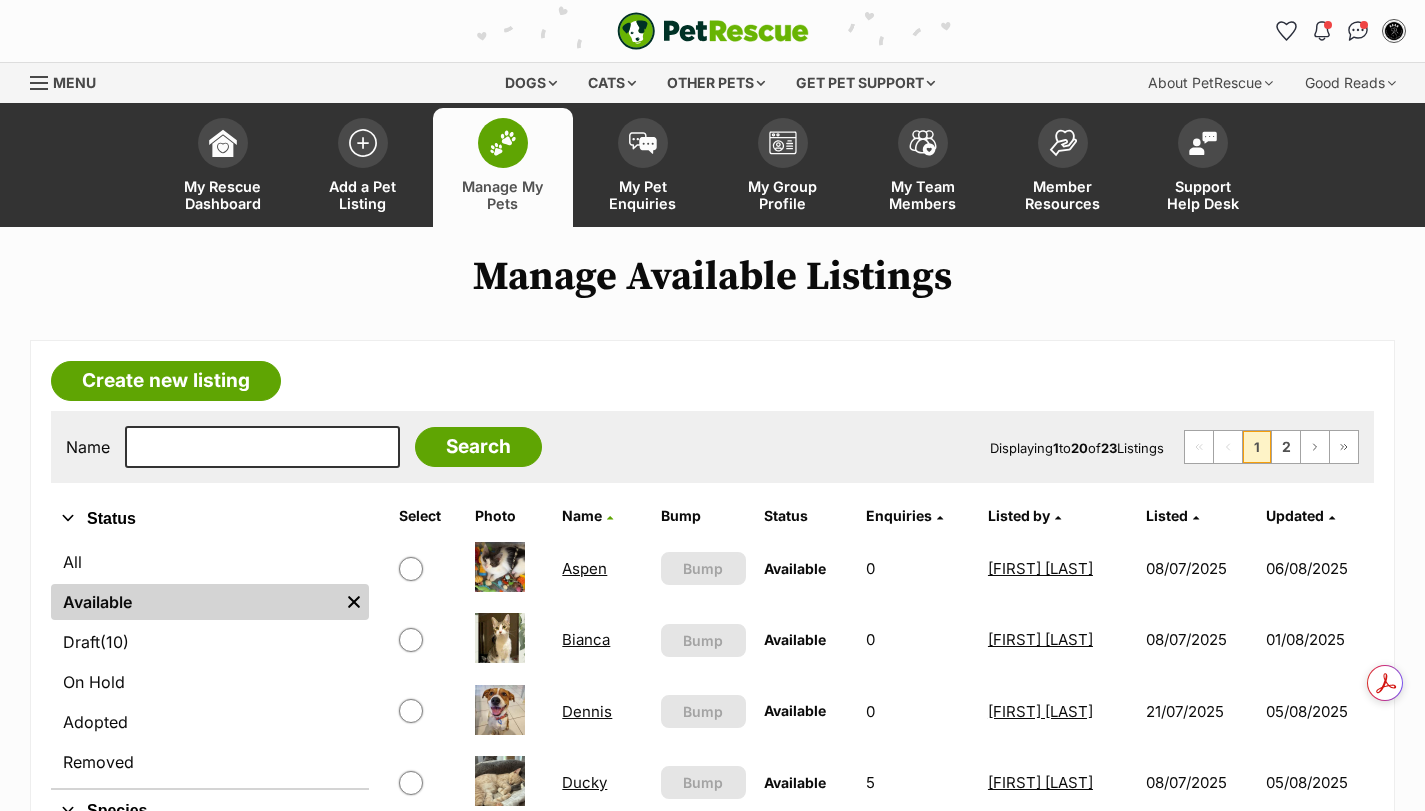 scroll, scrollTop: 0, scrollLeft: 0, axis: both 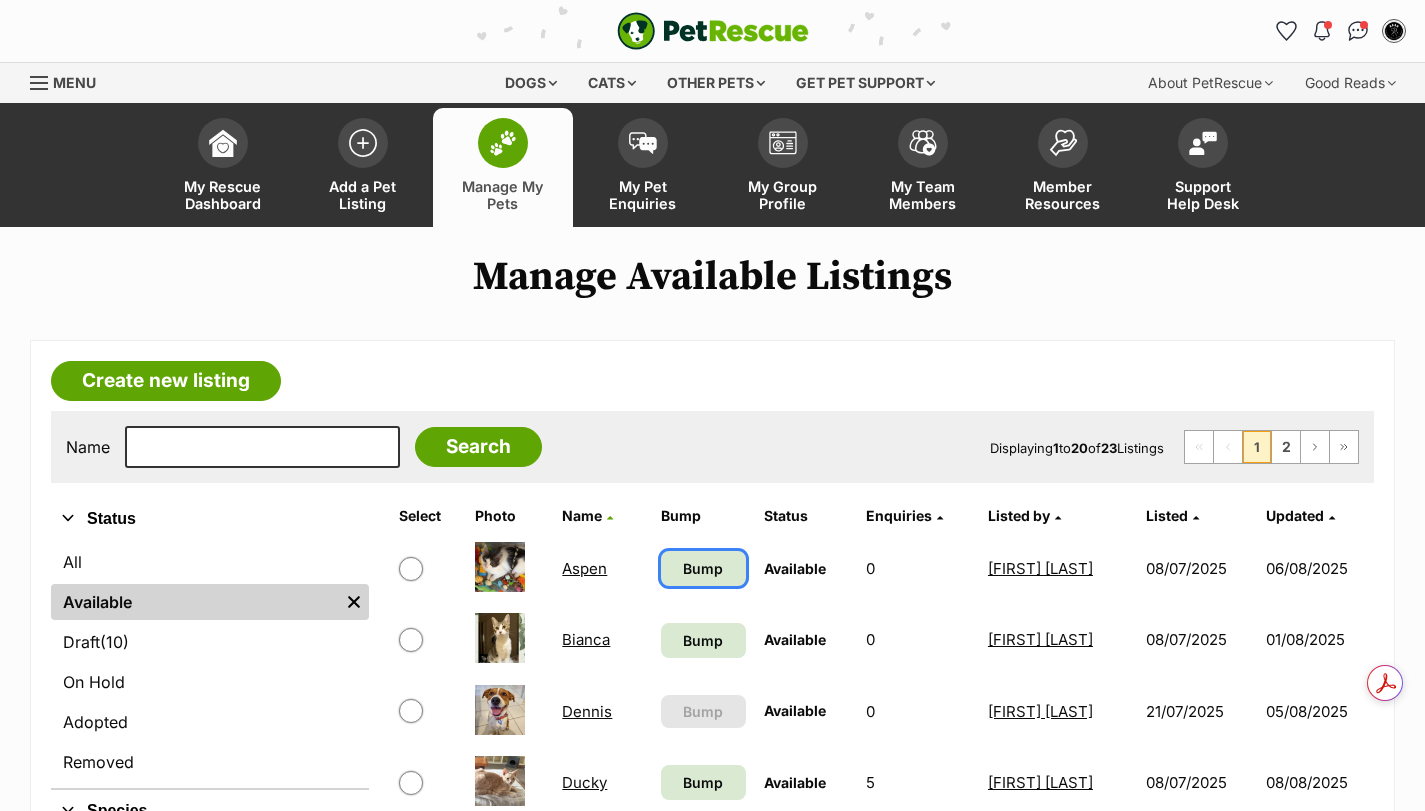 click on "Bump" at bounding box center (703, 568) 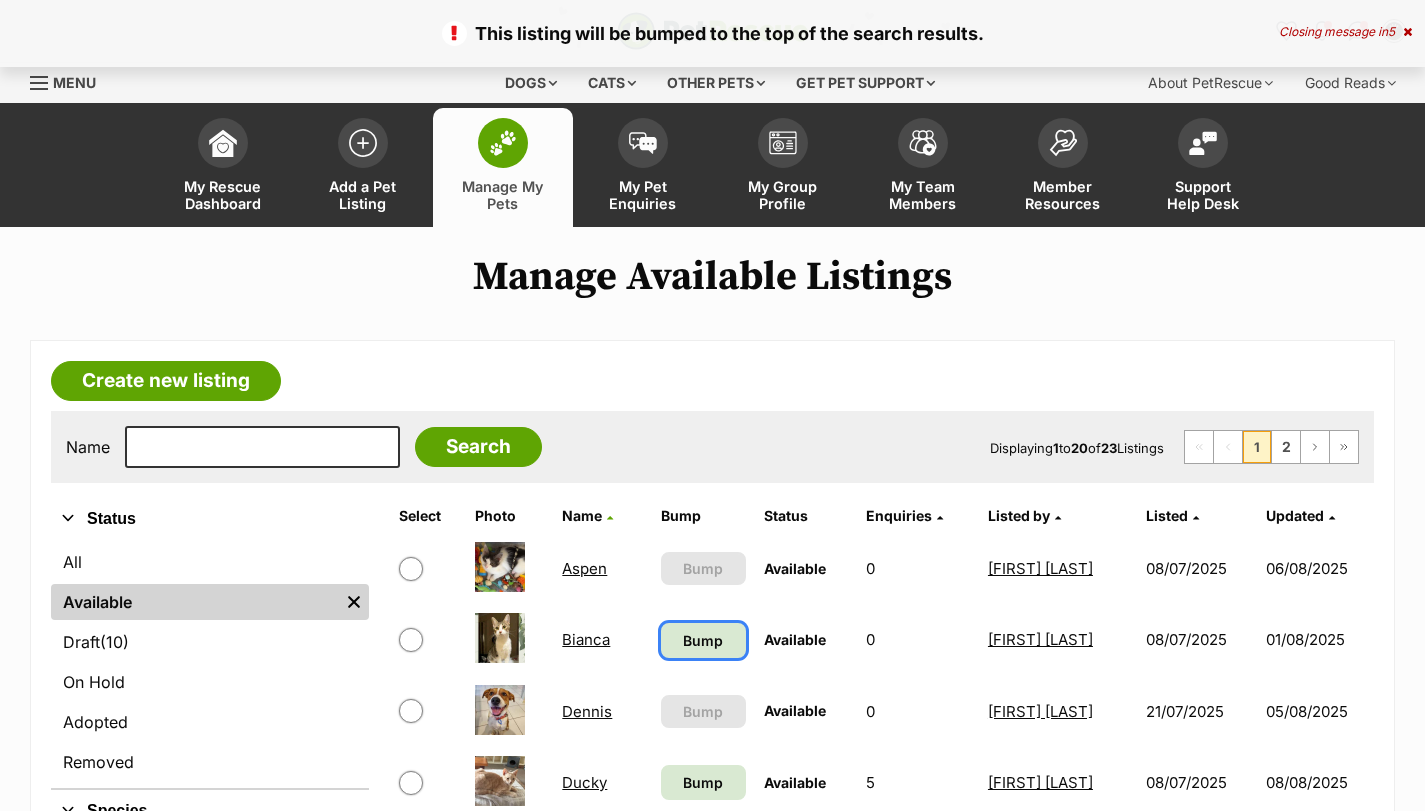 scroll, scrollTop: 133, scrollLeft: 0, axis: vertical 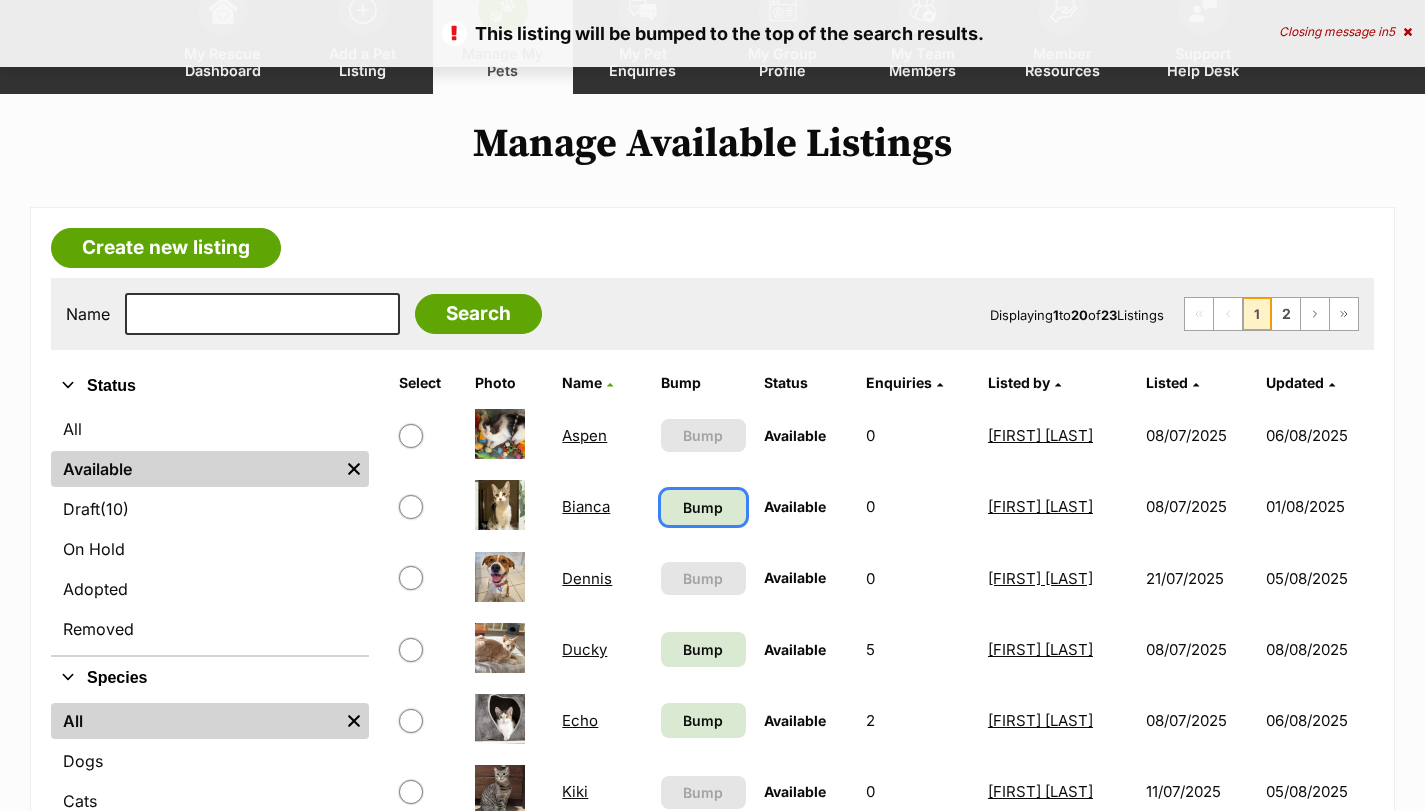 click on "Bump" at bounding box center [703, 507] 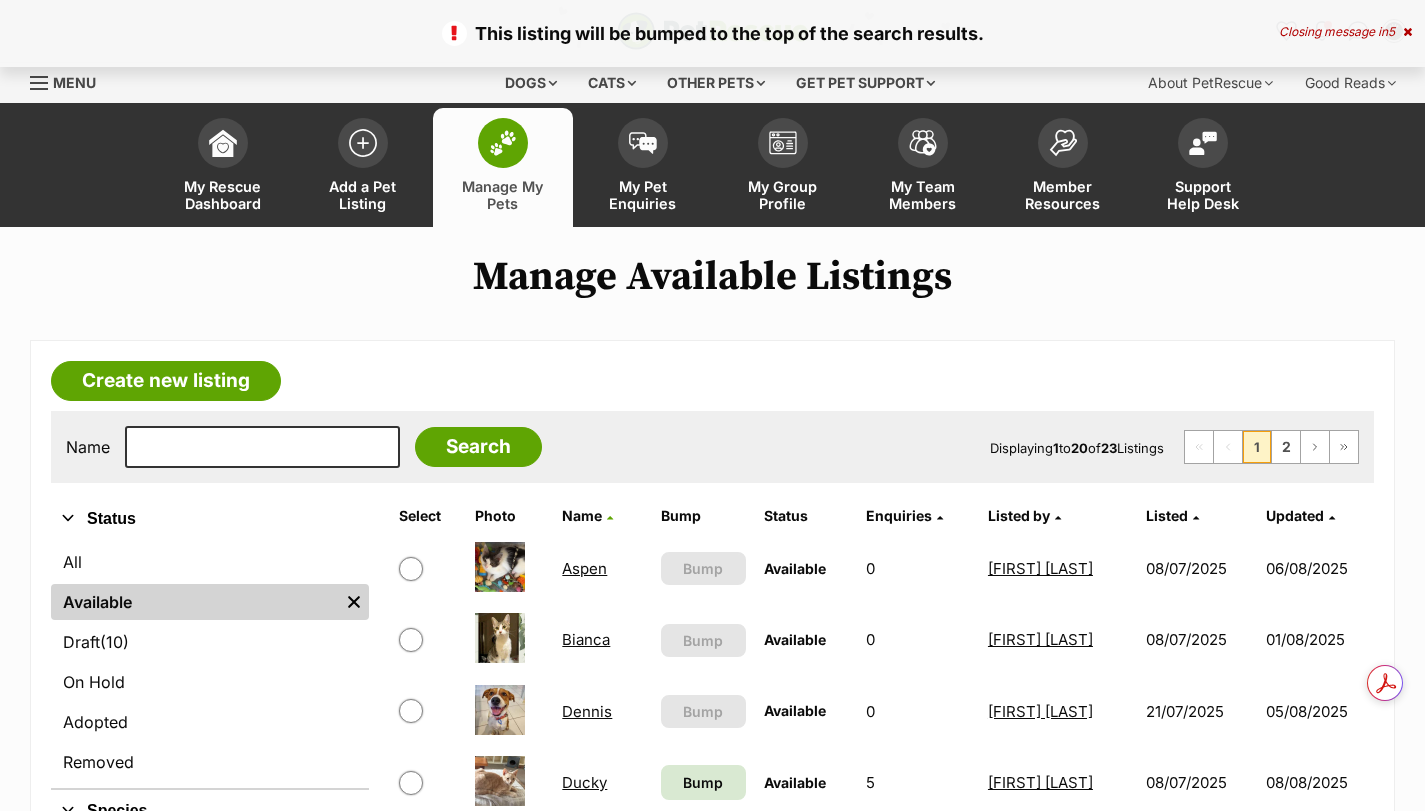 scroll, scrollTop: 233, scrollLeft: 0, axis: vertical 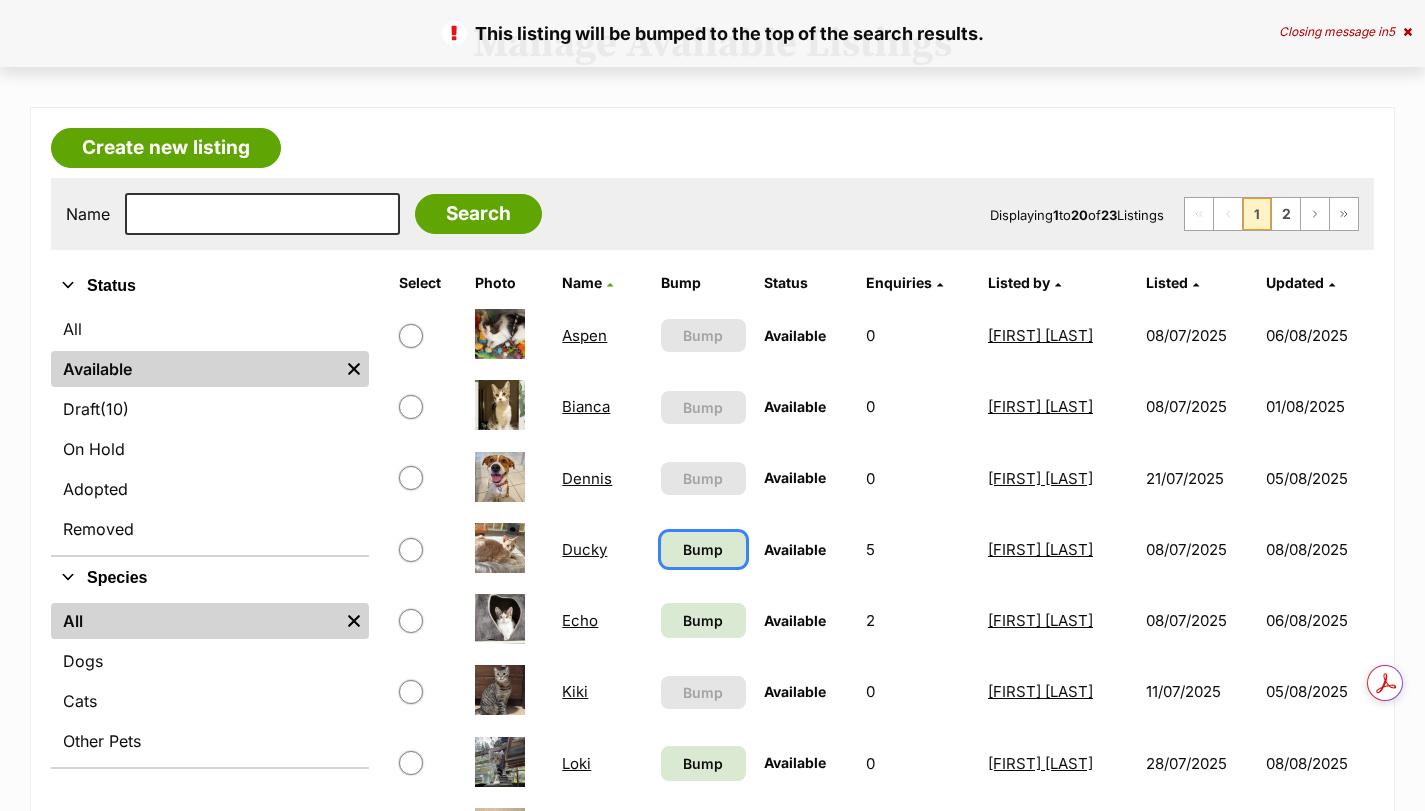 click on "Bump" at bounding box center (703, 549) 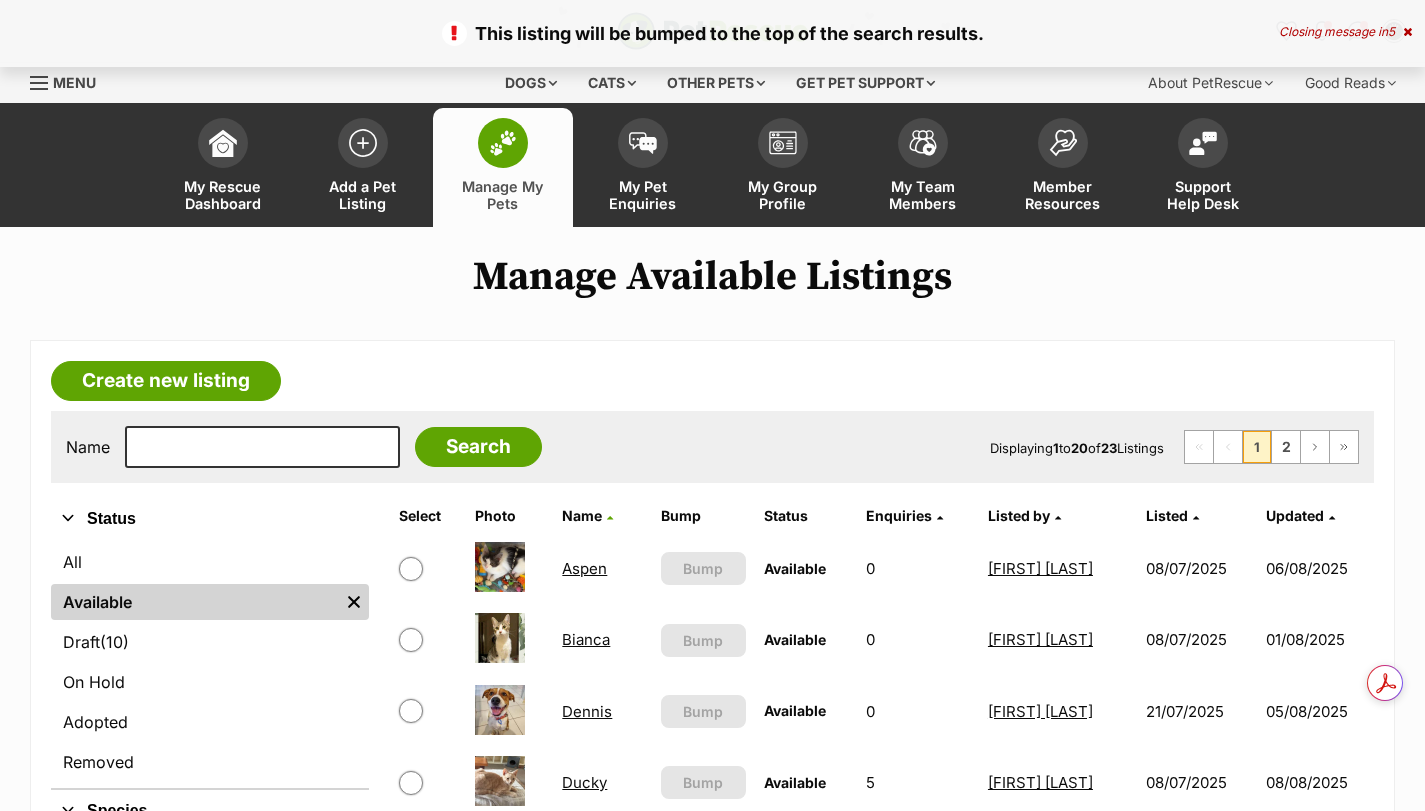 scroll, scrollTop: 233, scrollLeft: 0, axis: vertical 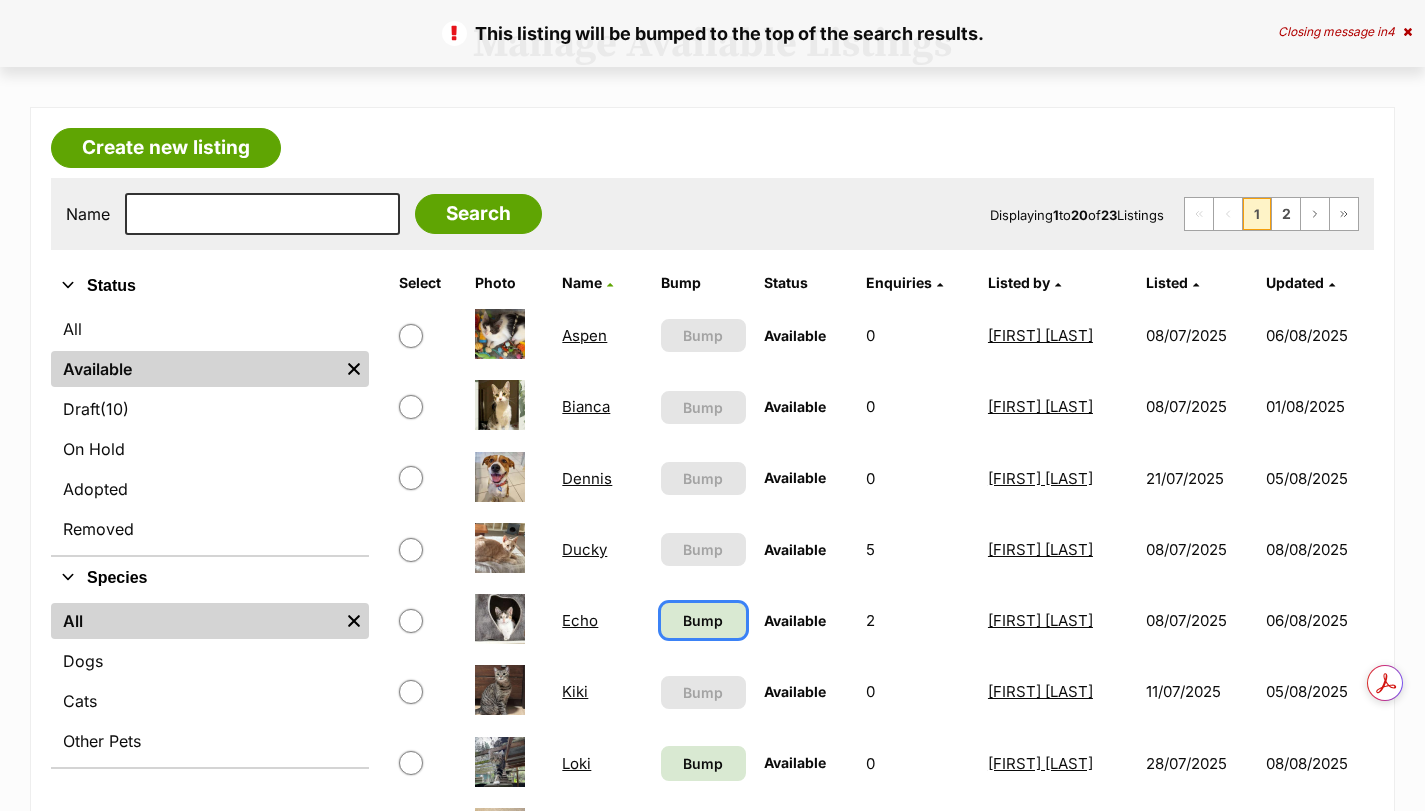 click on "Bump" at bounding box center [703, 620] 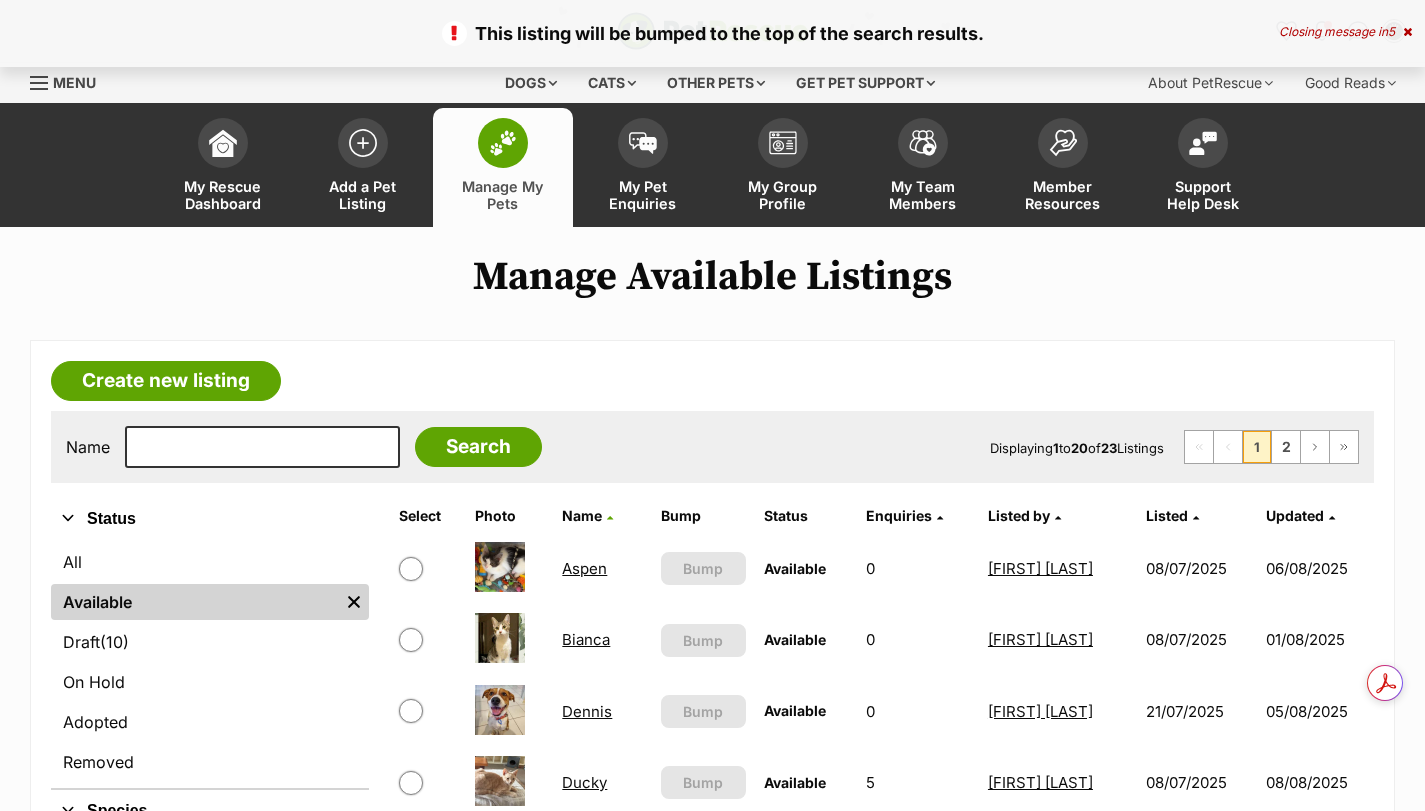 scroll, scrollTop: 167, scrollLeft: 0, axis: vertical 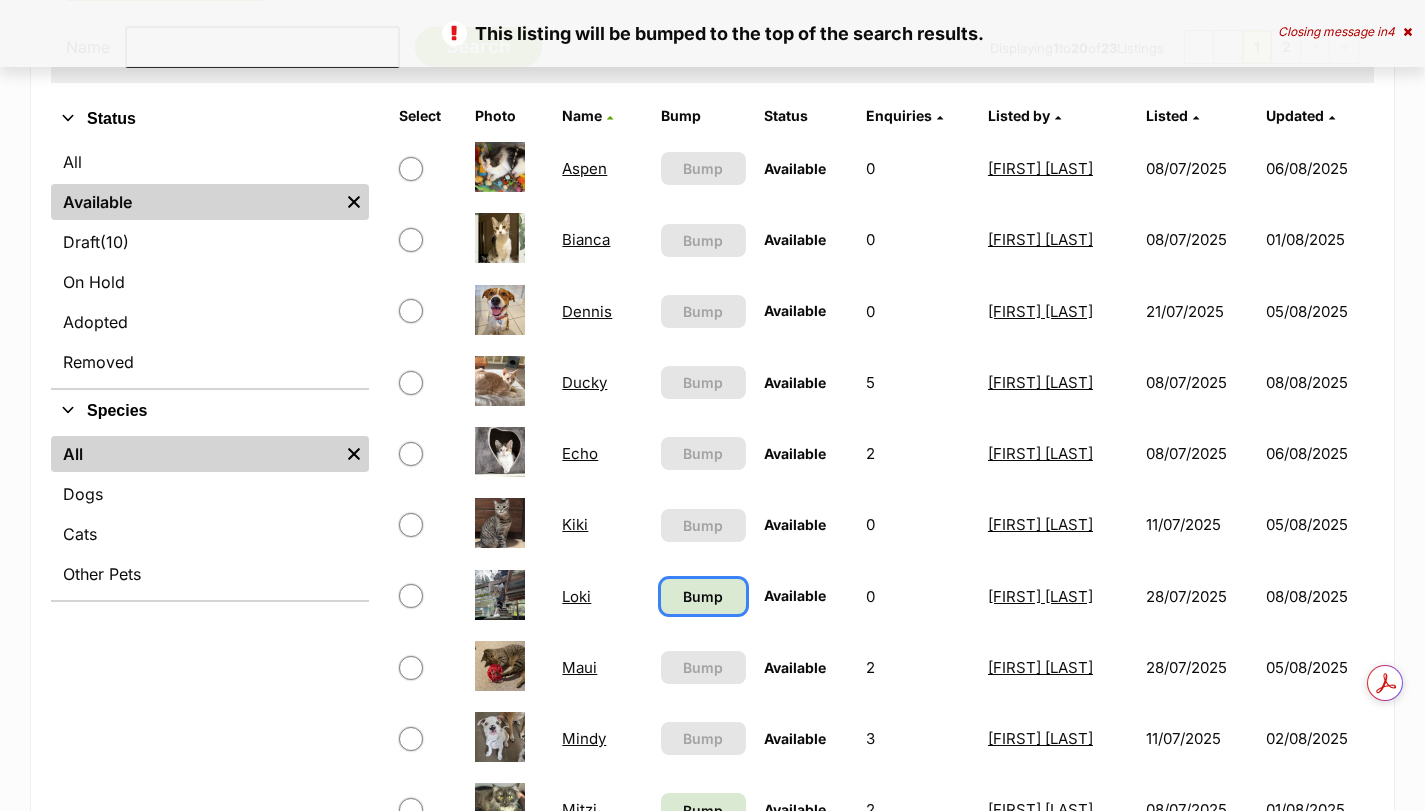 click on "Bump" at bounding box center (703, 596) 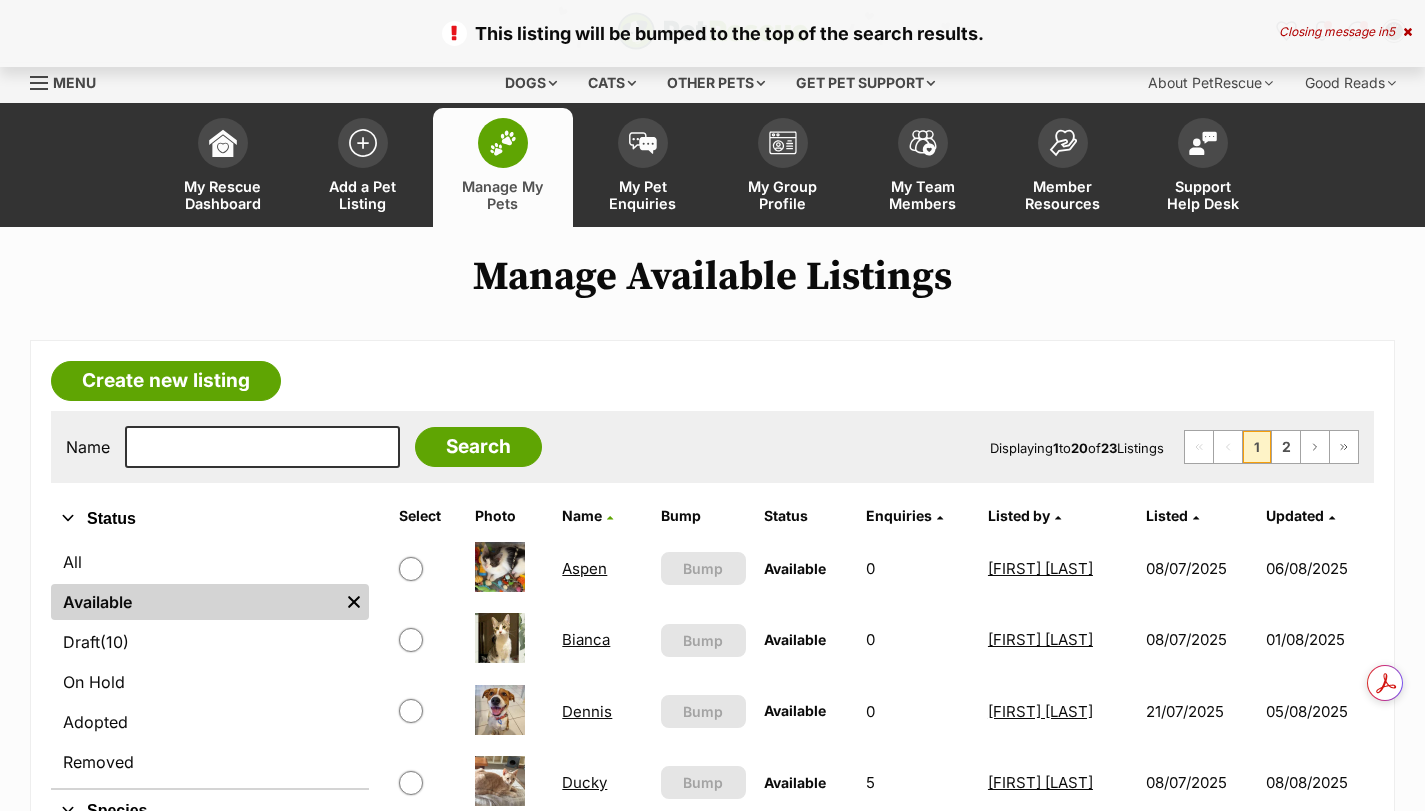scroll, scrollTop: 214, scrollLeft: 0, axis: vertical 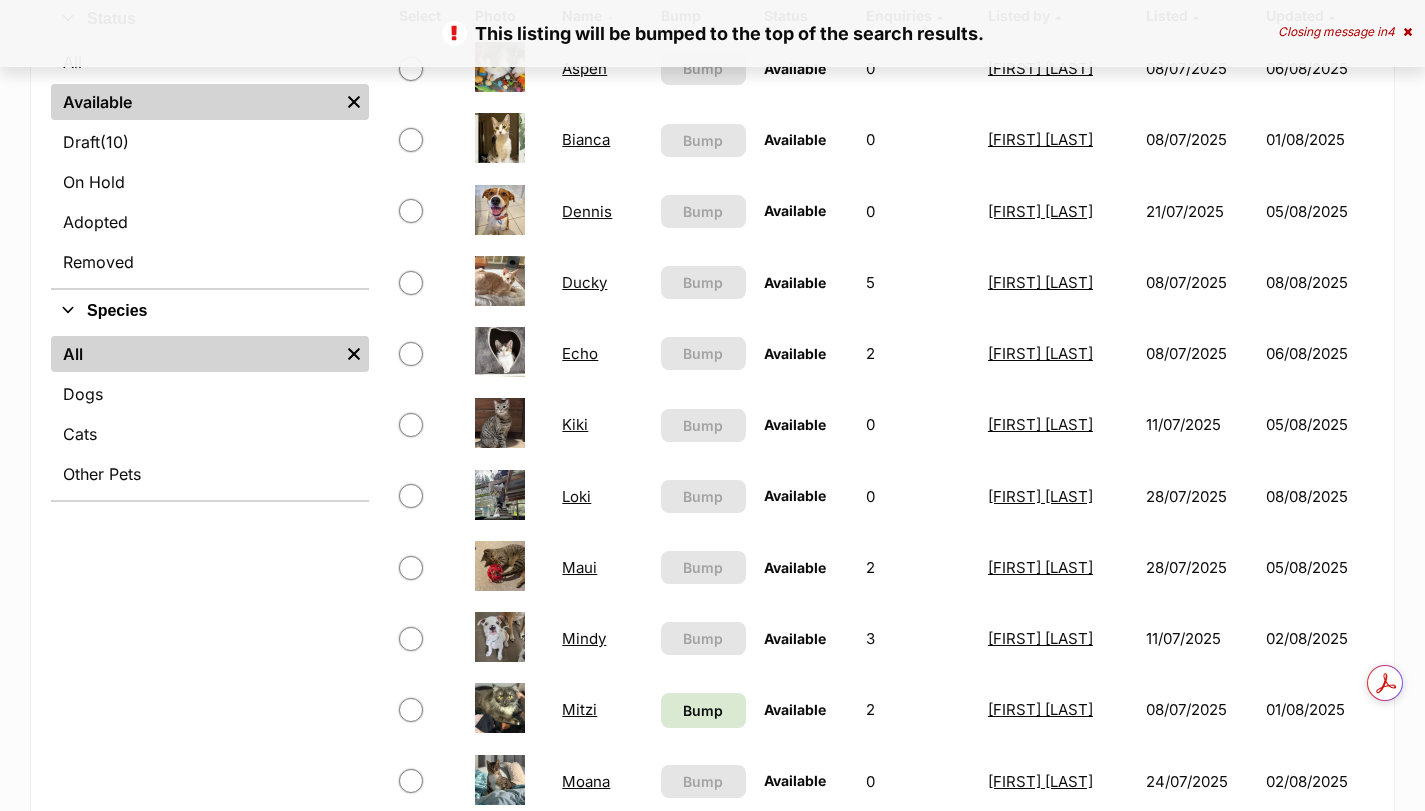 click on "Loki" at bounding box center [576, 496] 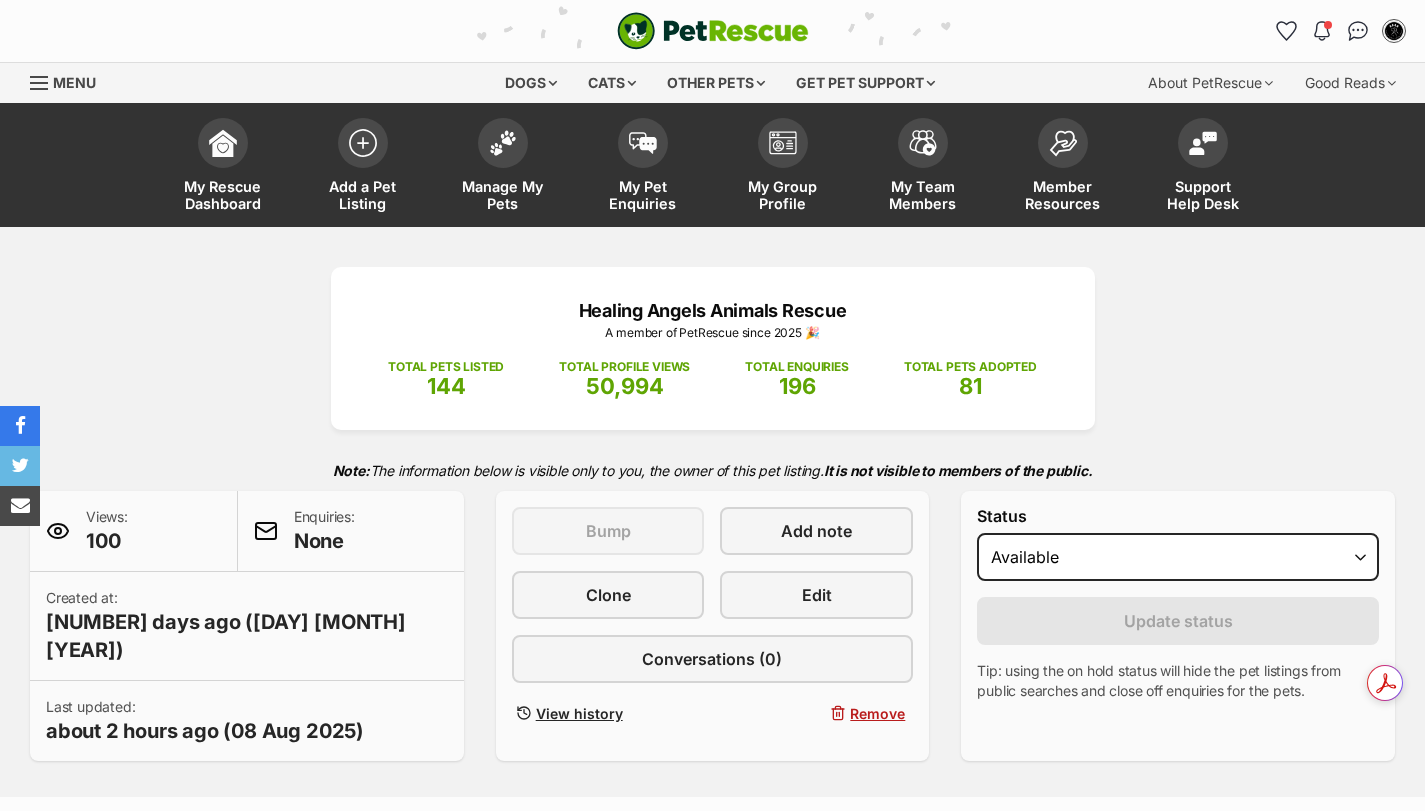 click on "Edit" at bounding box center (816, 595) 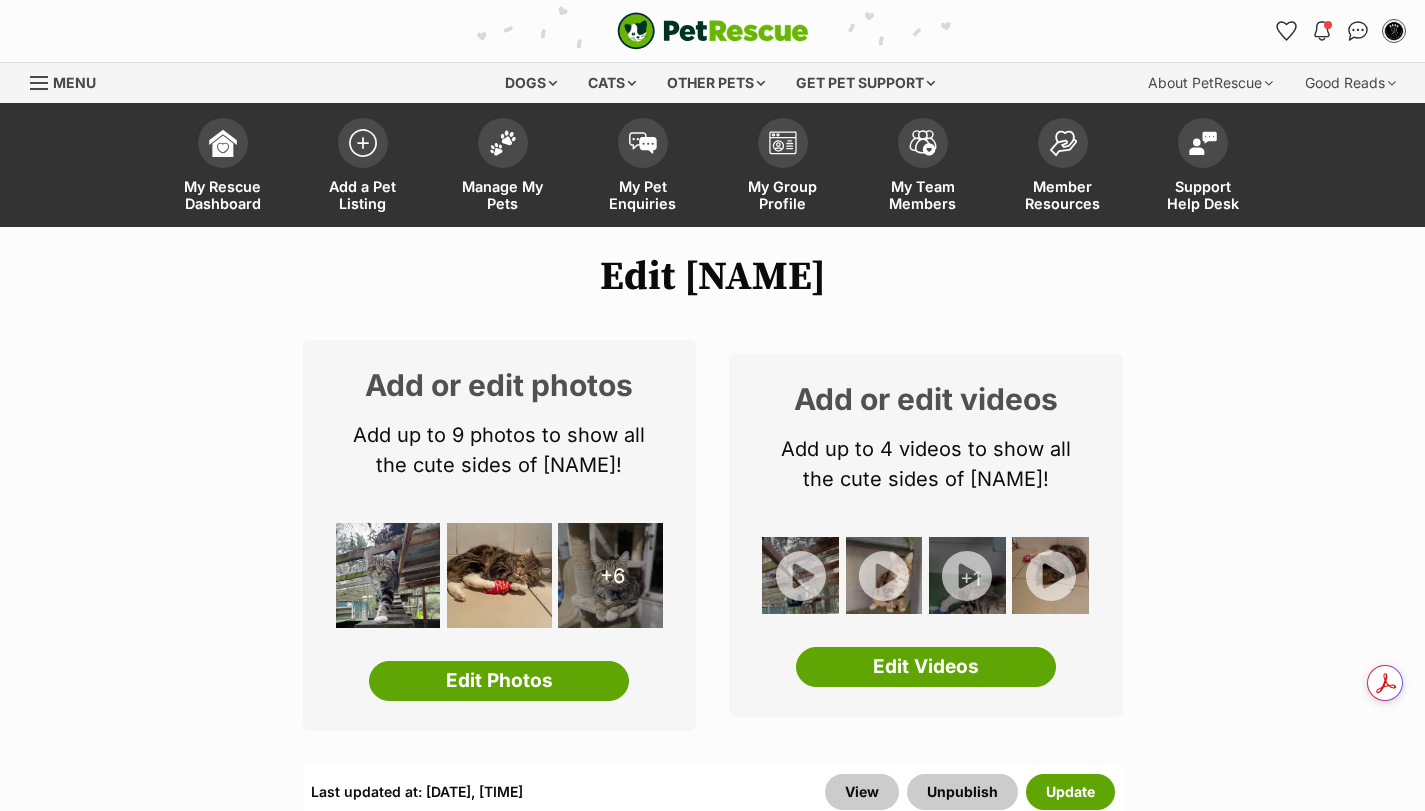 scroll, scrollTop: 0, scrollLeft: 0, axis: both 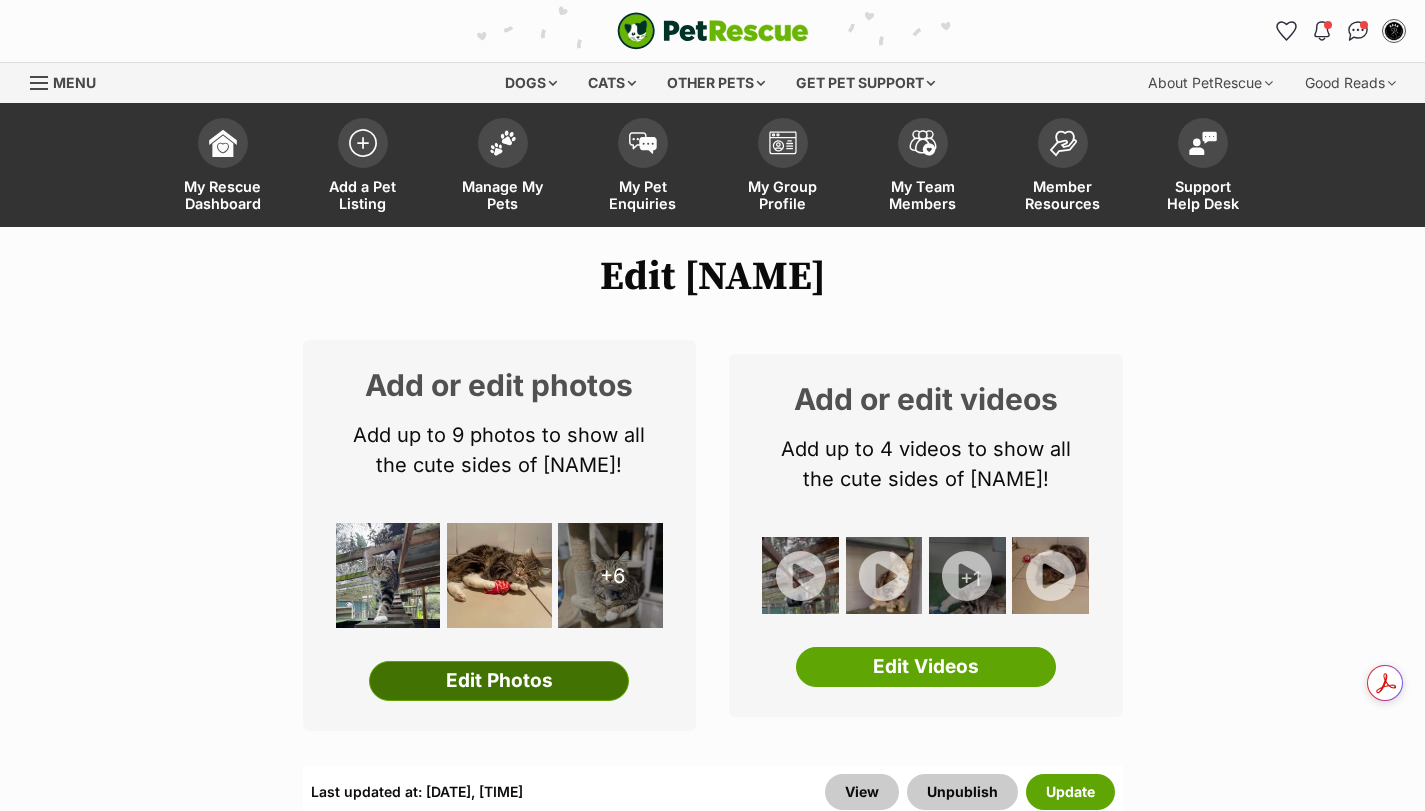 click on "Edit Photos" at bounding box center [499, 681] 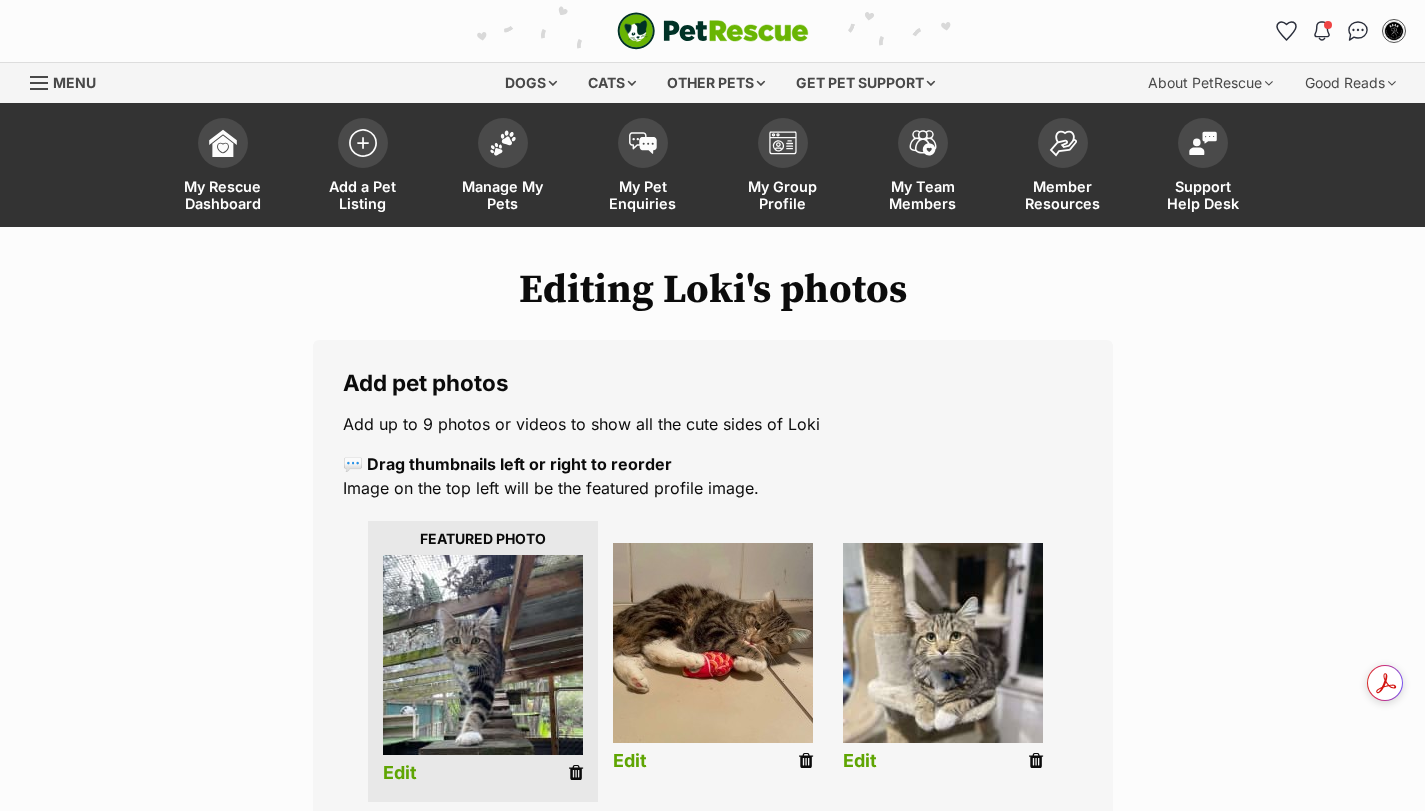 scroll, scrollTop: 0, scrollLeft: 0, axis: both 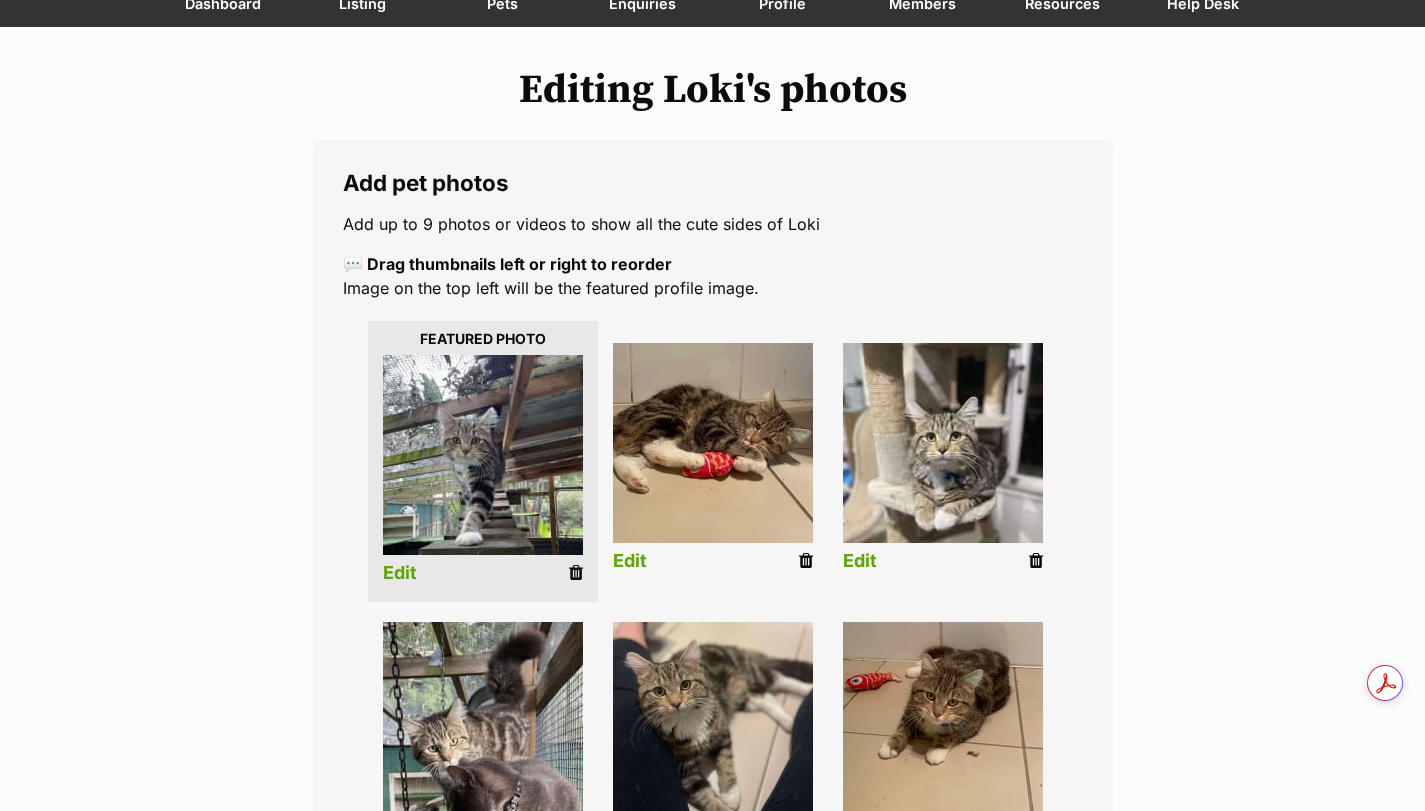 click on "Edit" at bounding box center (400, 573) 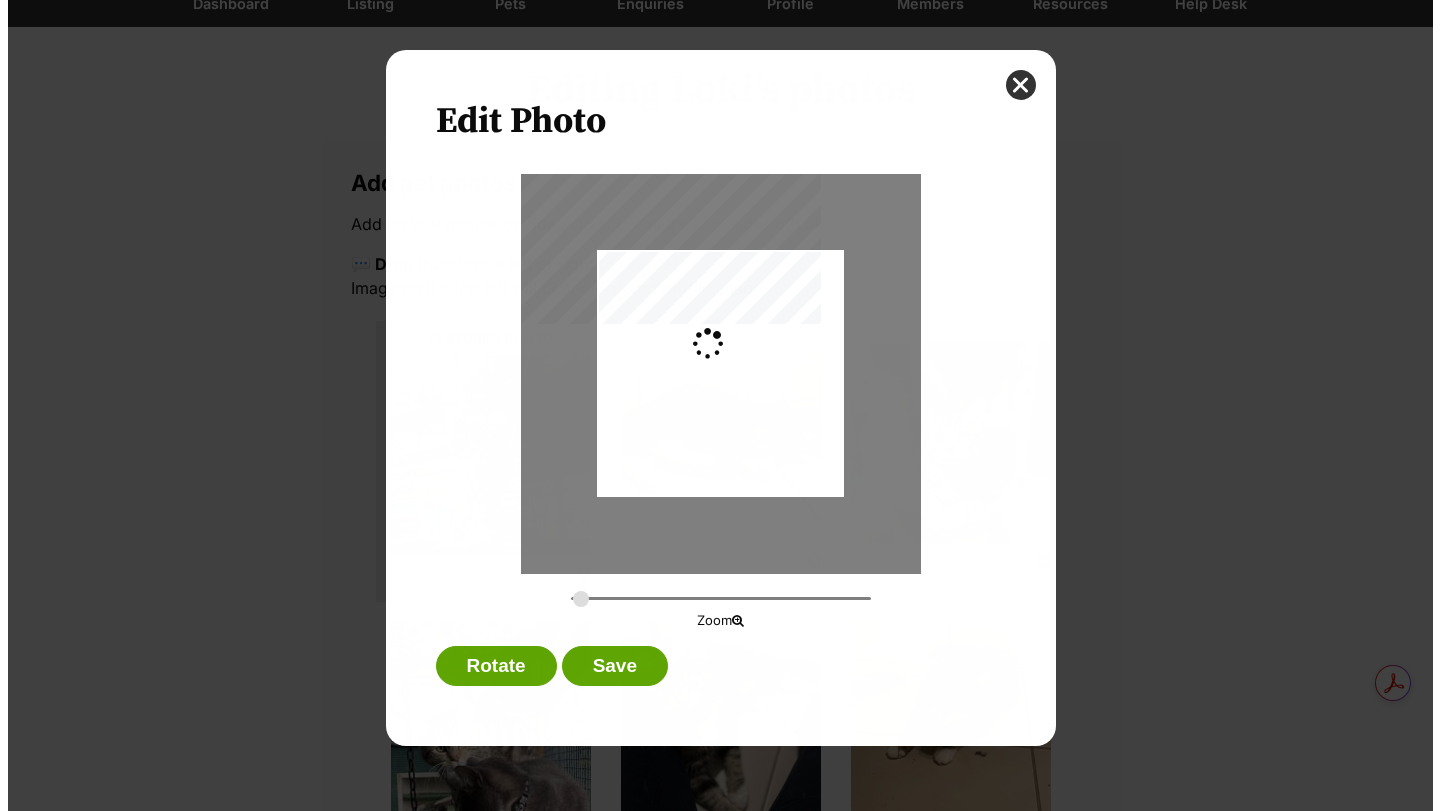 scroll, scrollTop: 0, scrollLeft: 0, axis: both 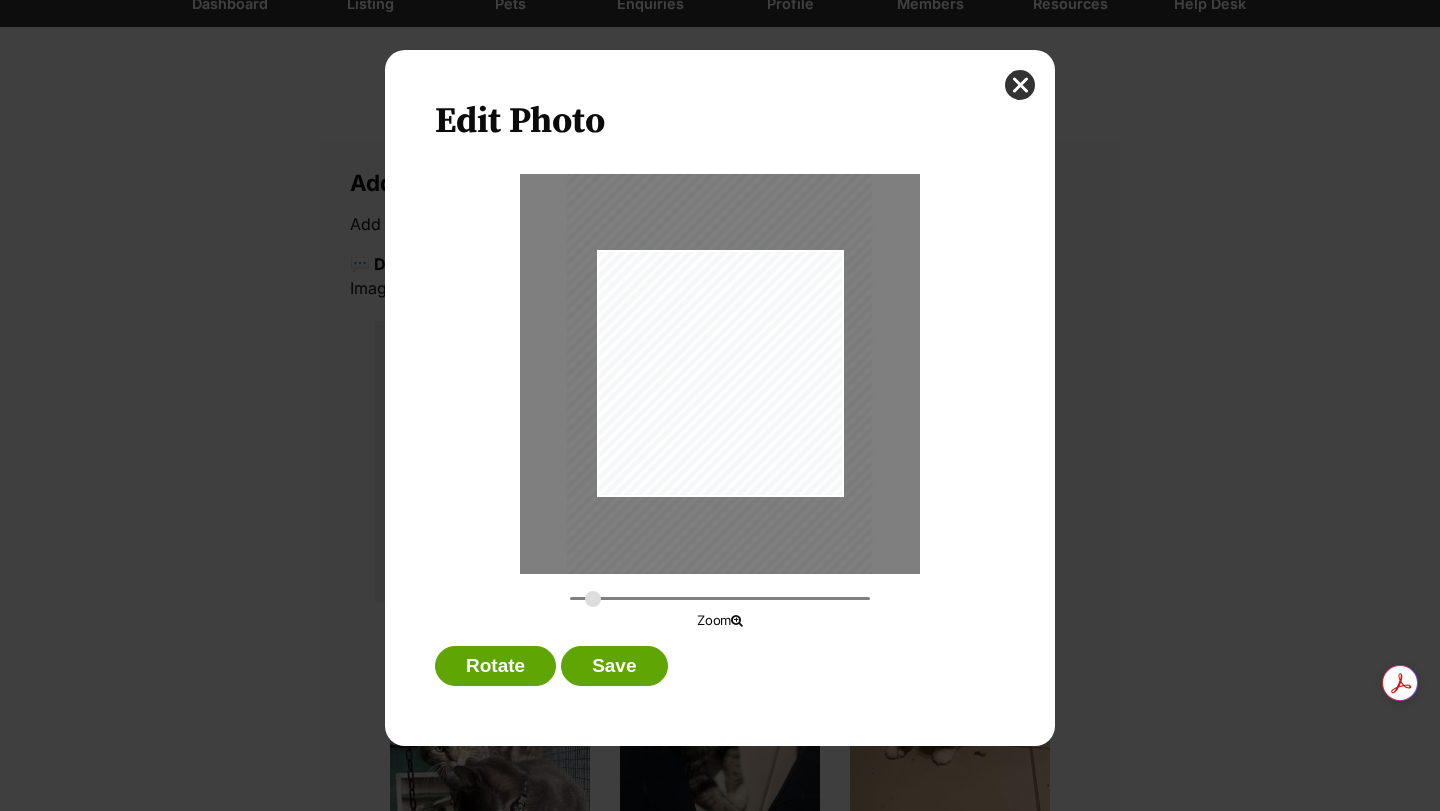 drag, startPoint x: 577, startPoint y: 598, endPoint x: 593, endPoint y: 598, distance: 16 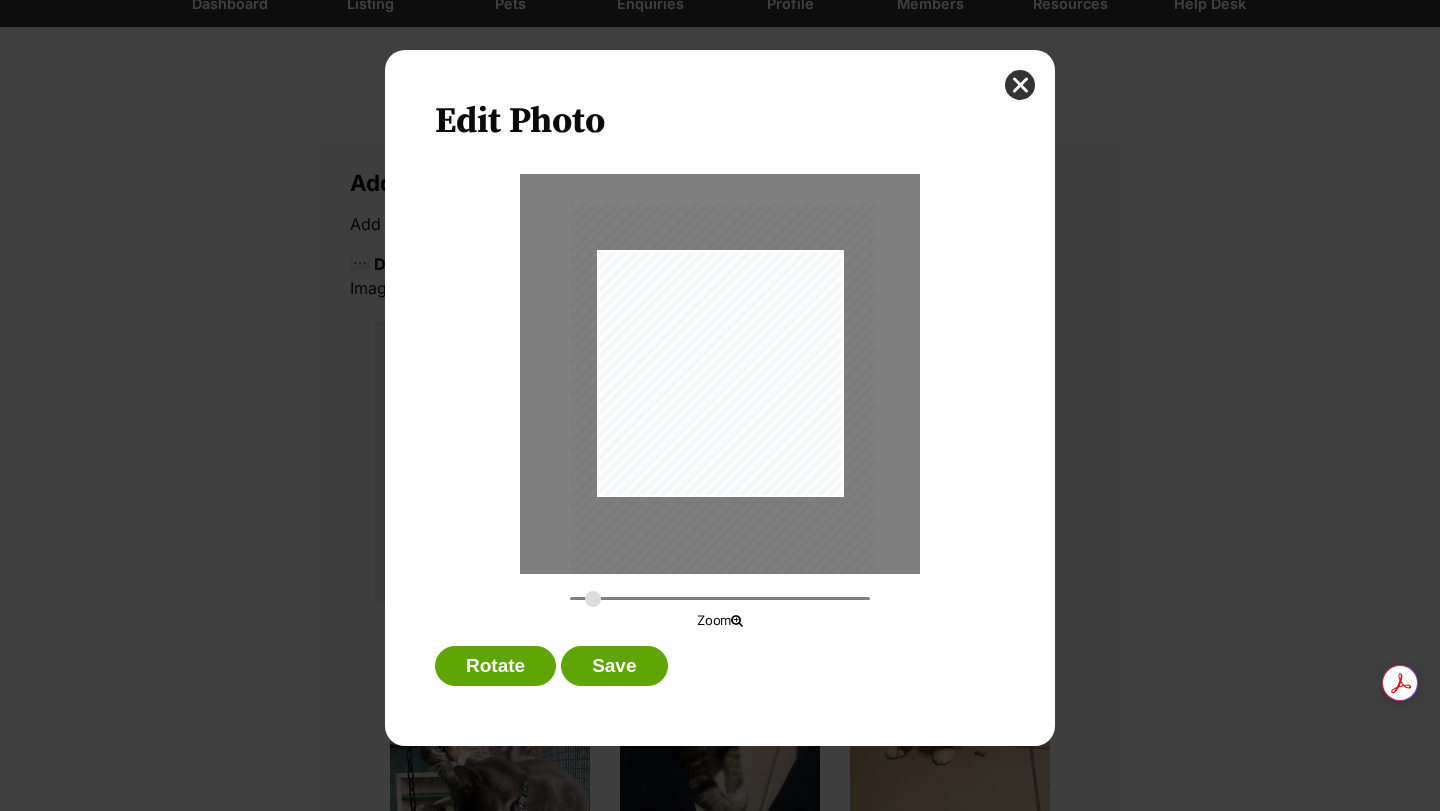 drag, startPoint x: 726, startPoint y: 462, endPoint x: 730, endPoint y: 495, distance: 33.24154 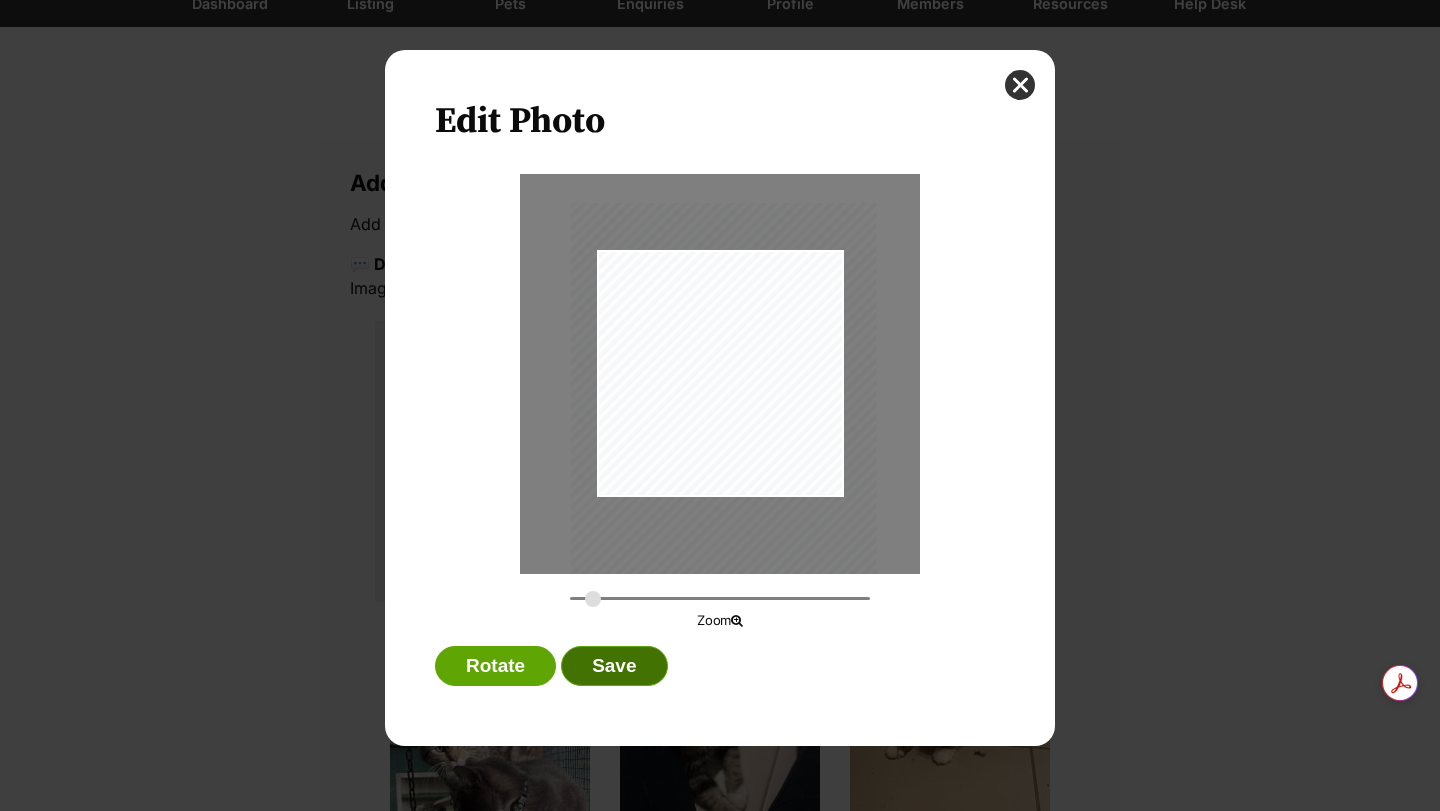 click on "Save" at bounding box center (614, 666) 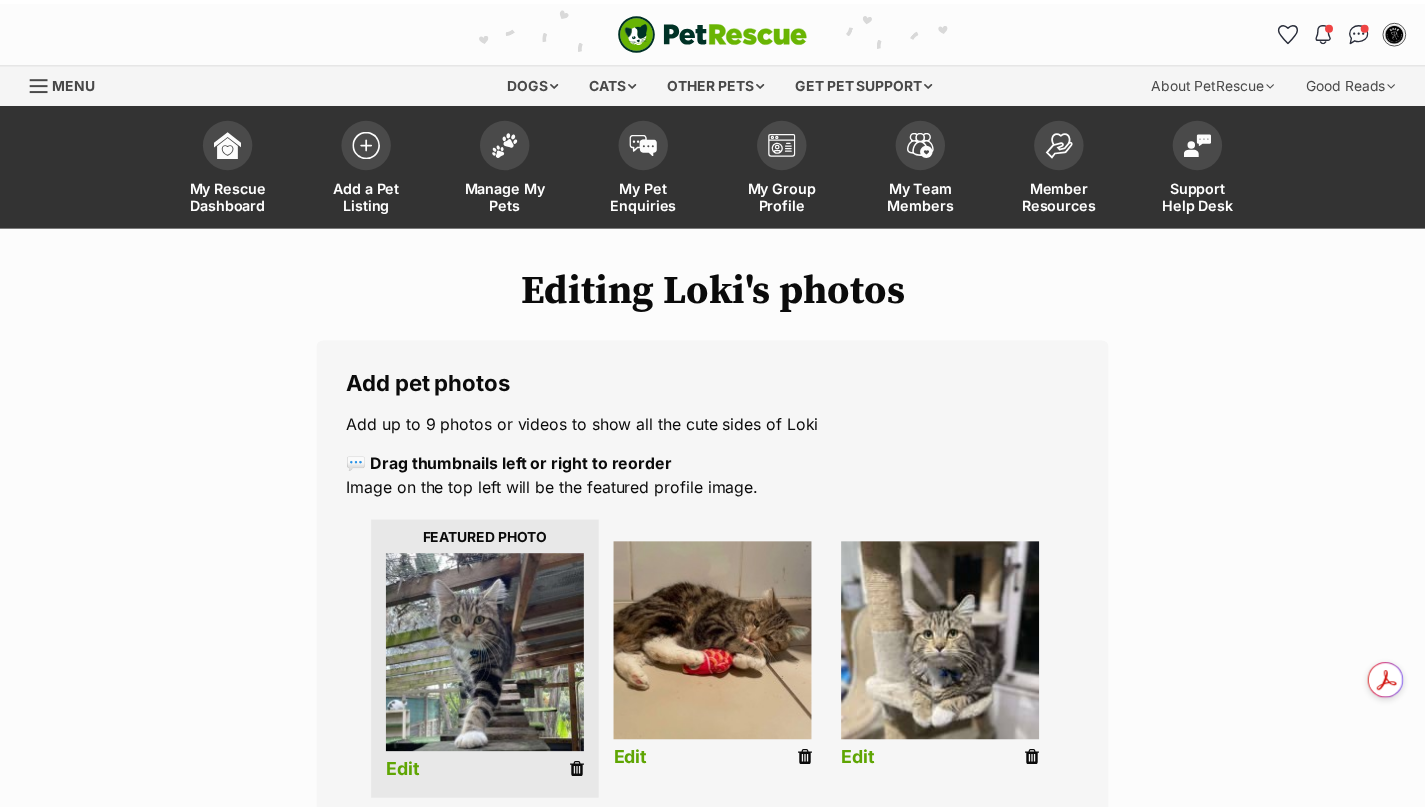 scroll, scrollTop: 200, scrollLeft: 0, axis: vertical 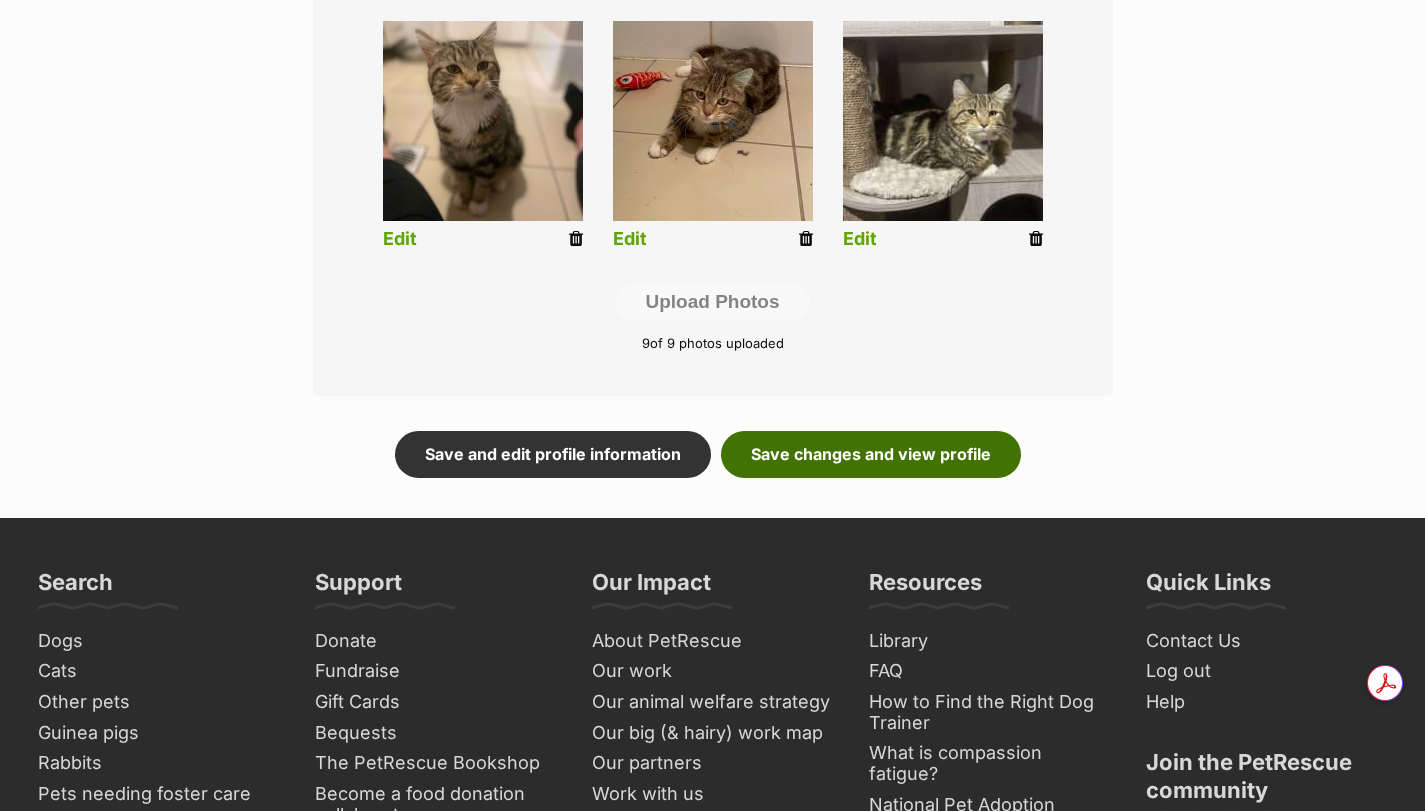 click on "Save changes and view profile" at bounding box center (871, 454) 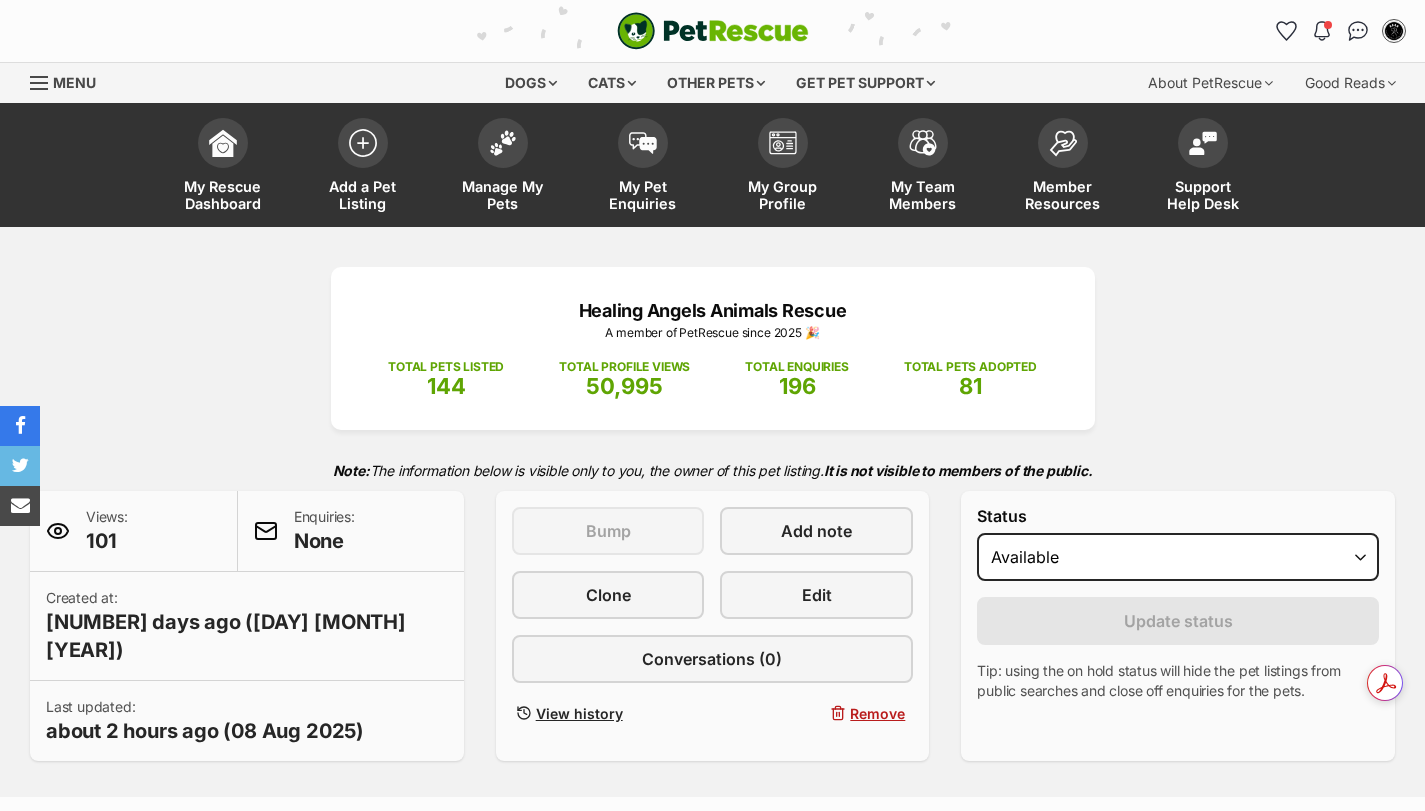 scroll, scrollTop: 733, scrollLeft: 0, axis: vertical 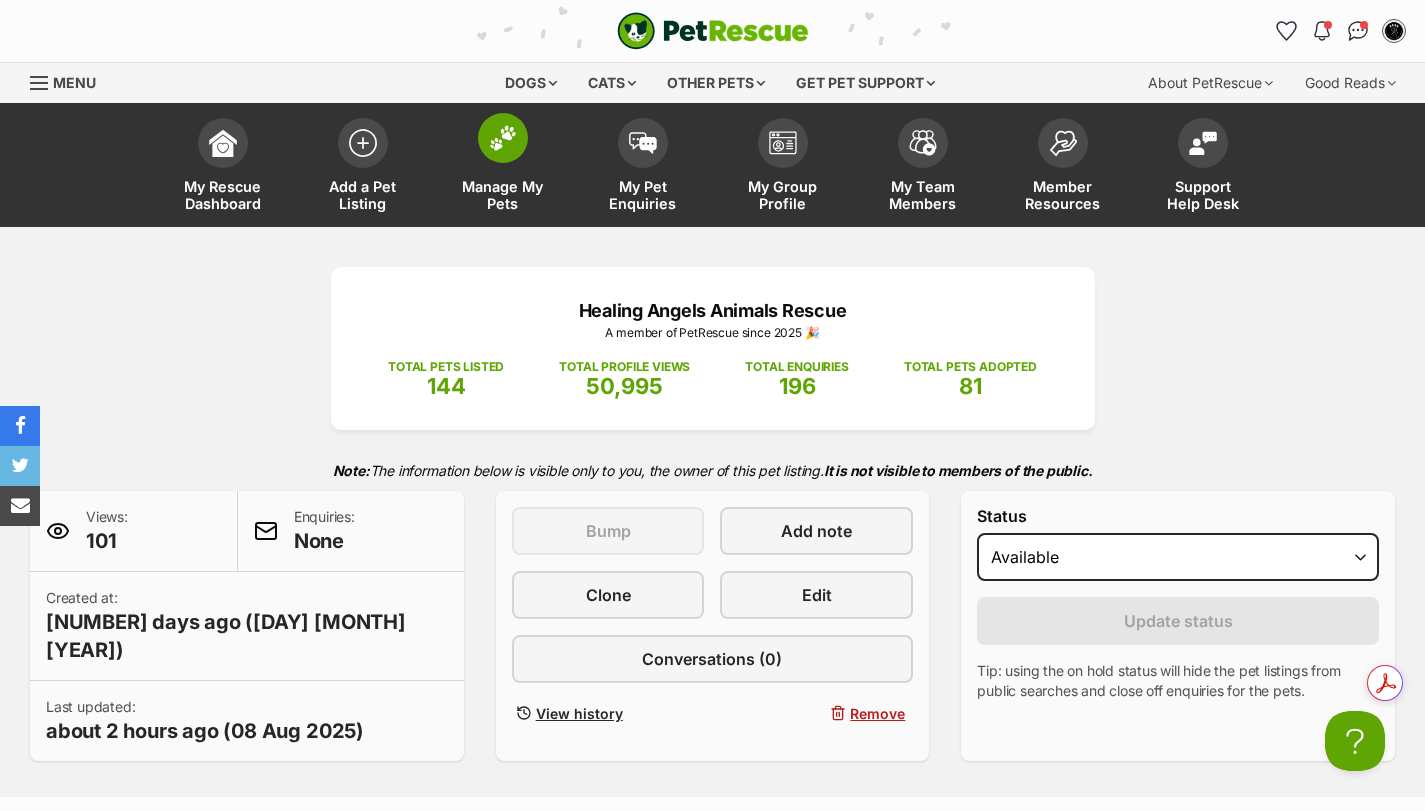 click at bounding box center [503, 138] 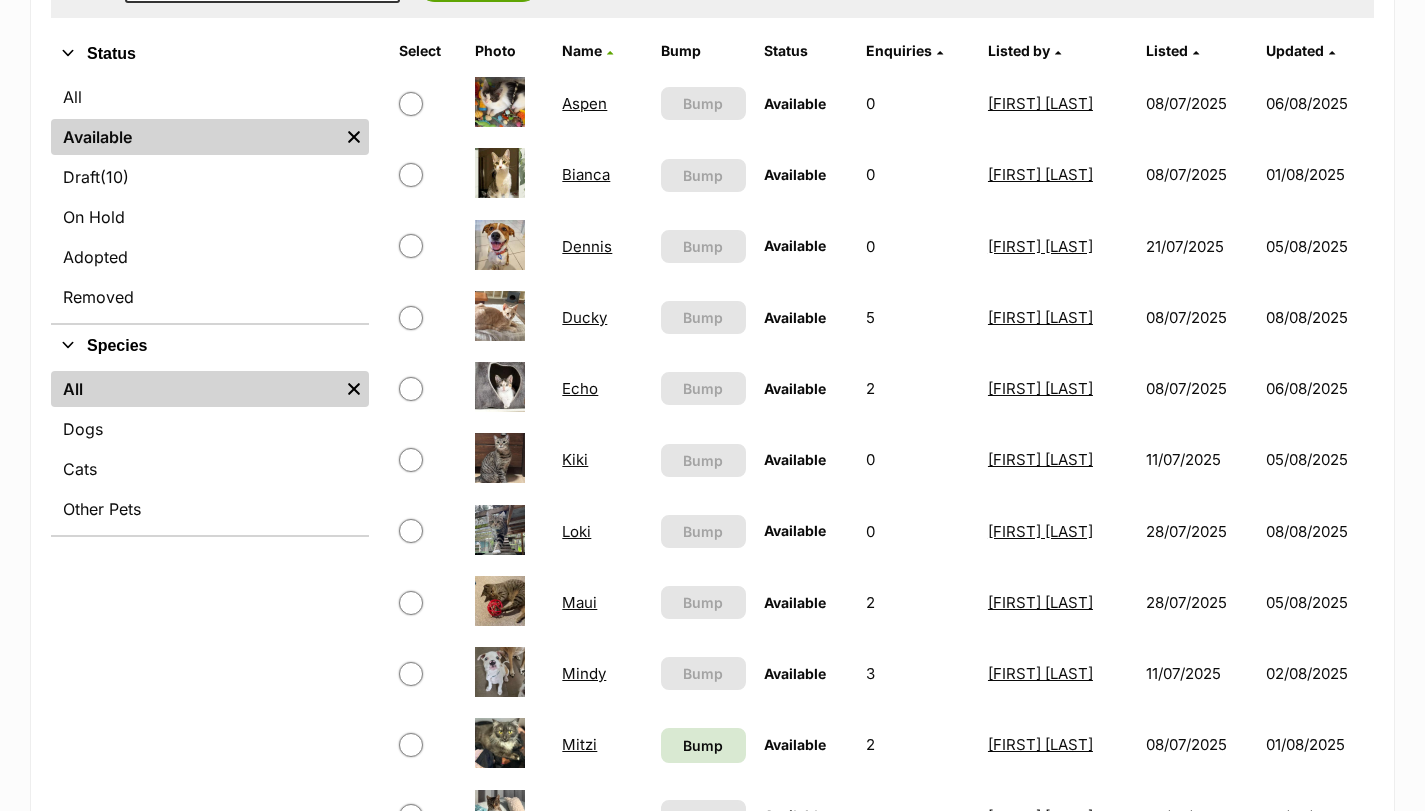 scroll, scrollTop: 0, scrollLeft: 0, axis: both 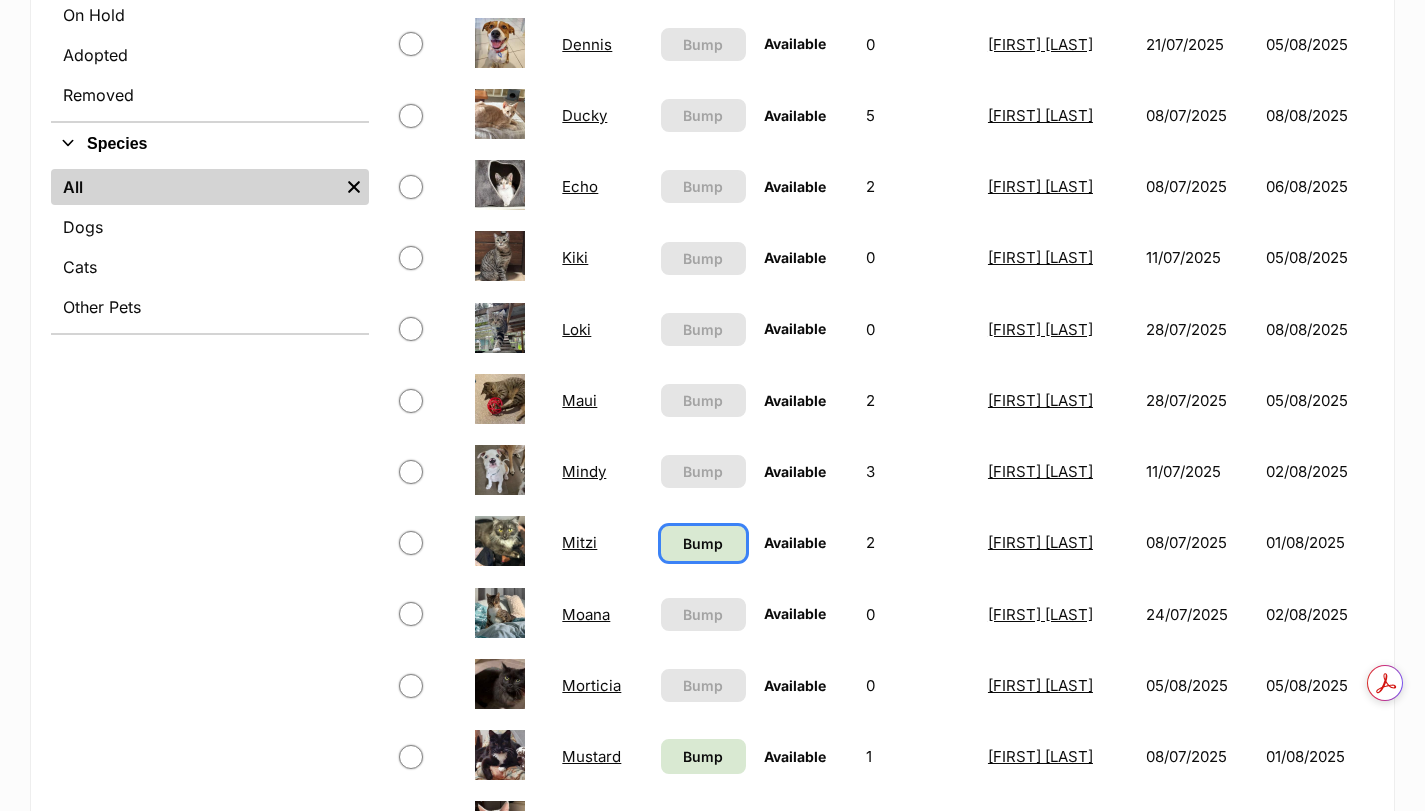 click on "Bump" at bounding box center (703, 543) 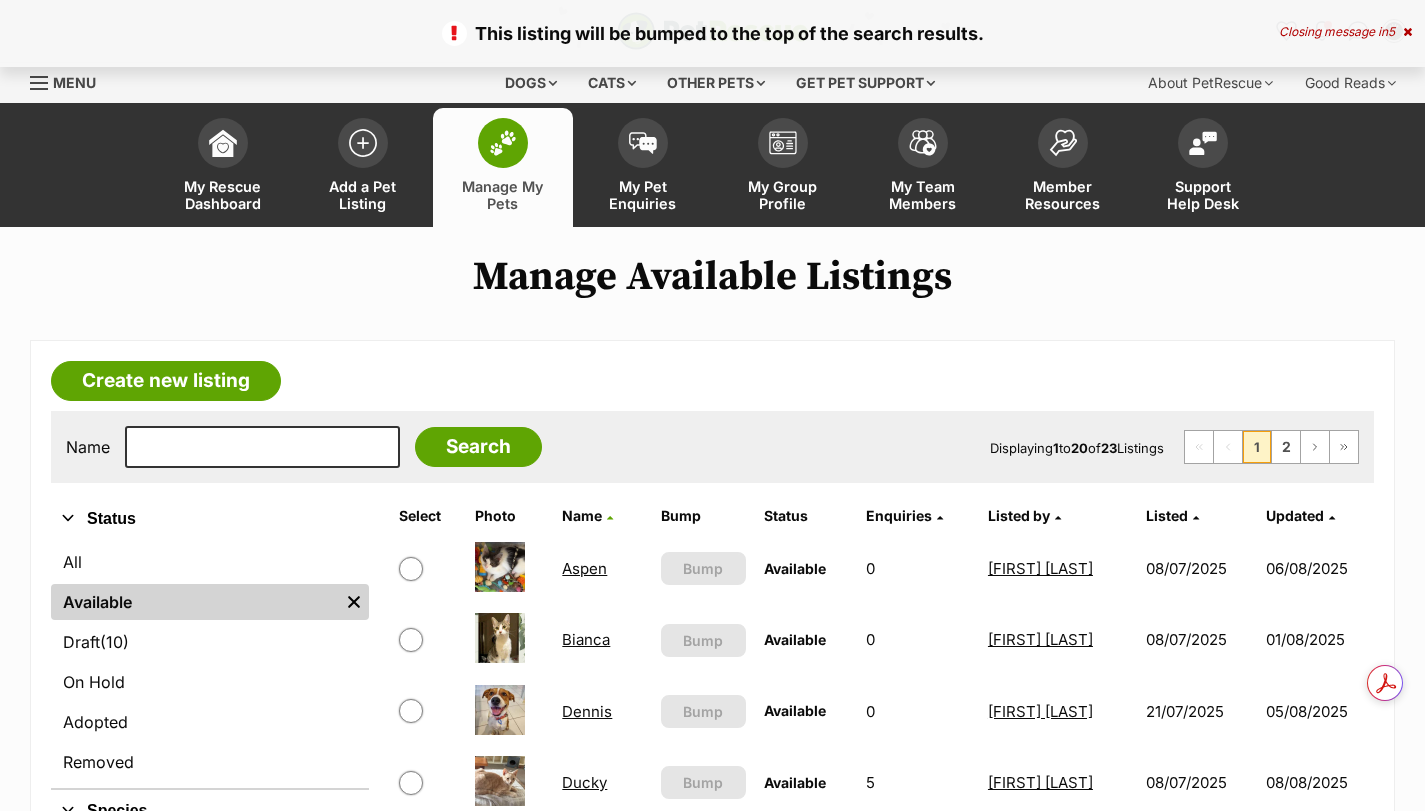 scroll, scrollTop: 233, scrollLeft: 0, axis: vertical 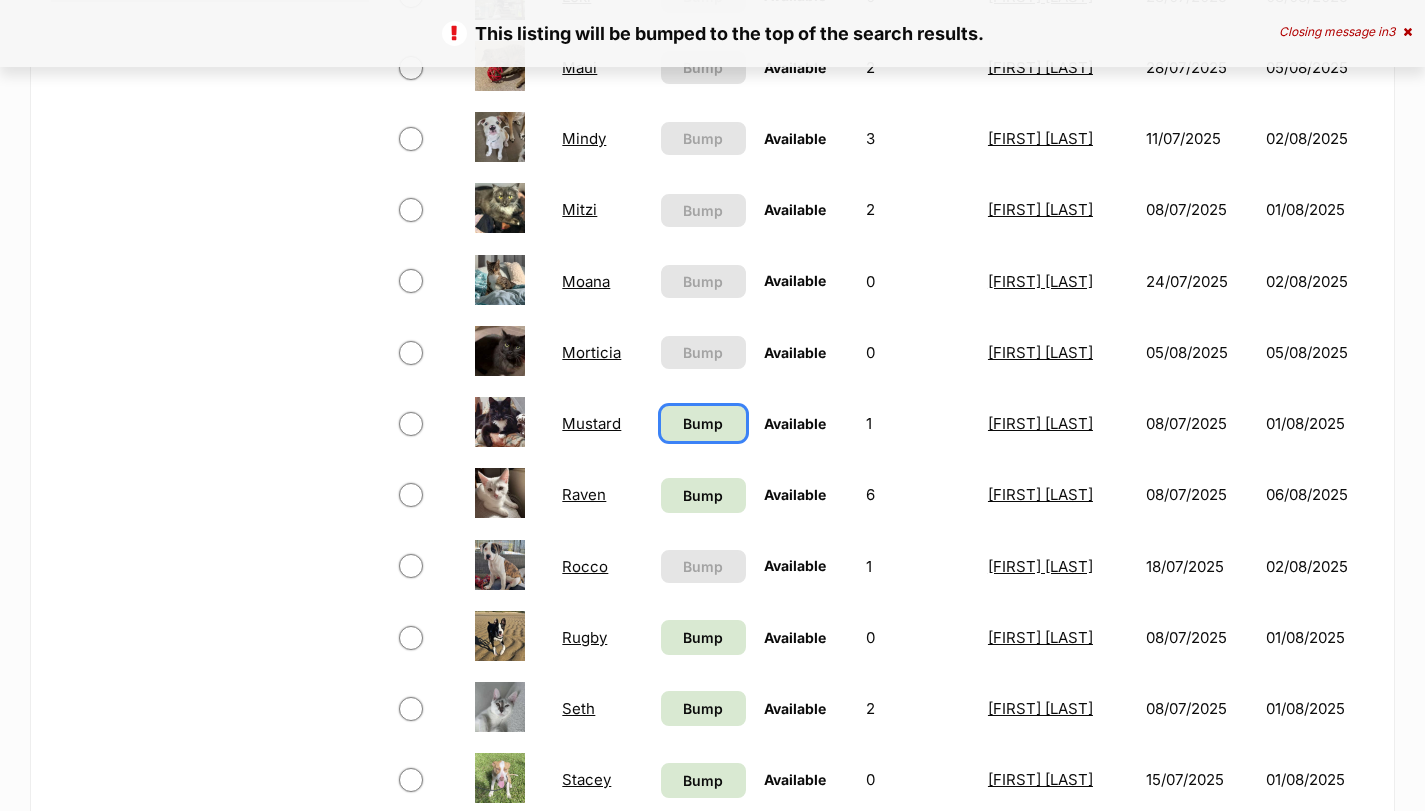 click on "Bump" at bounding box center (703, 423) 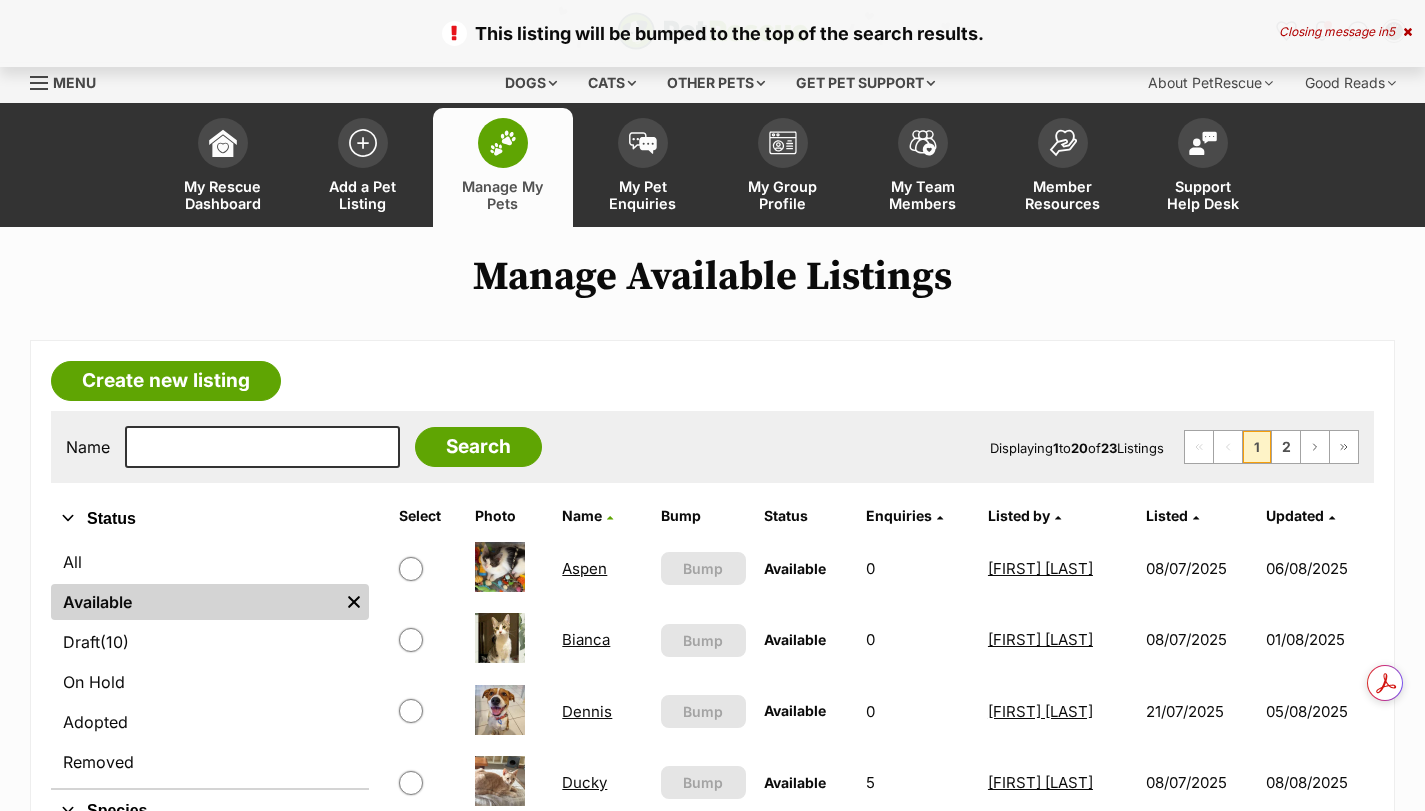 scroll, scrollTop: 406, scrollLeft: 0, axis: vertical 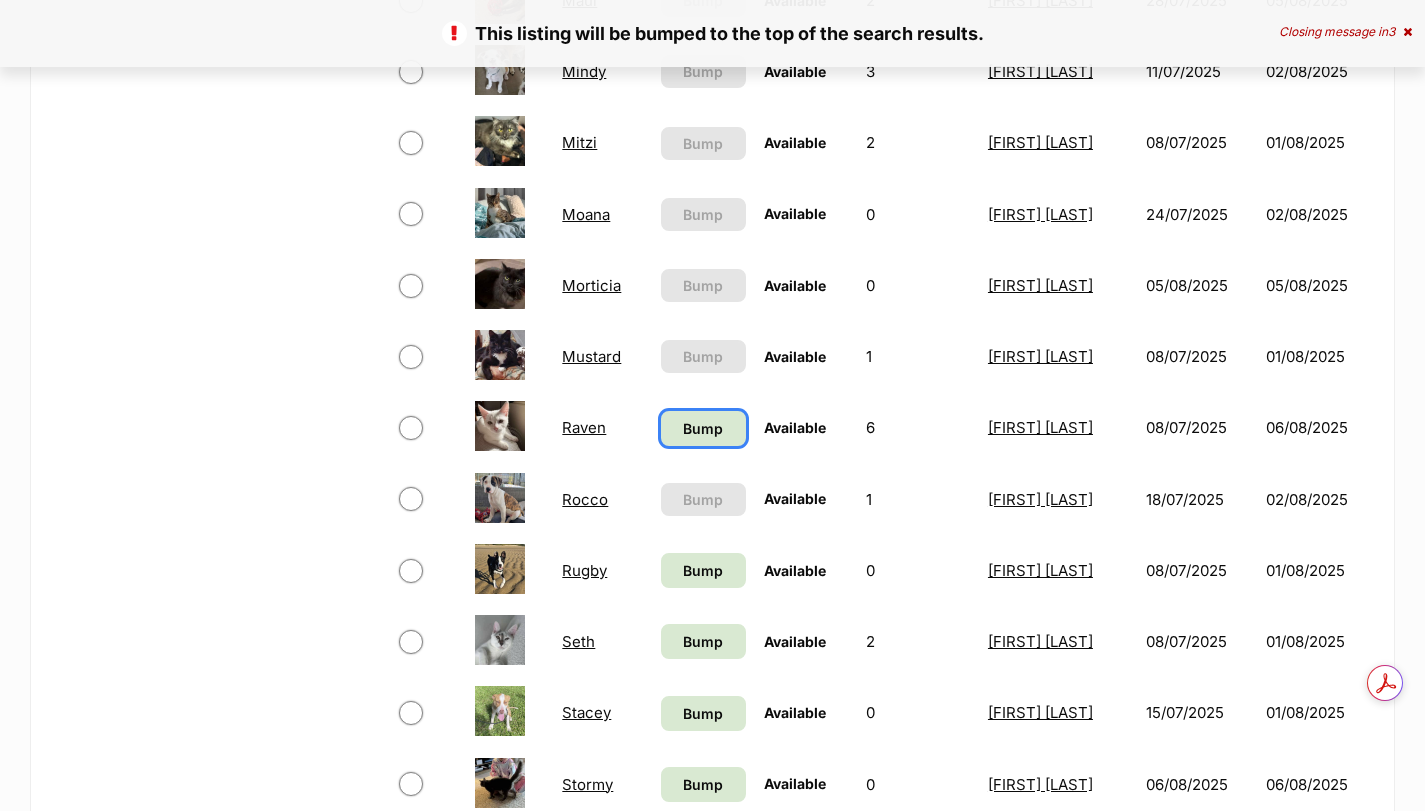 click on "Bump" at bounding box center (703, 428) 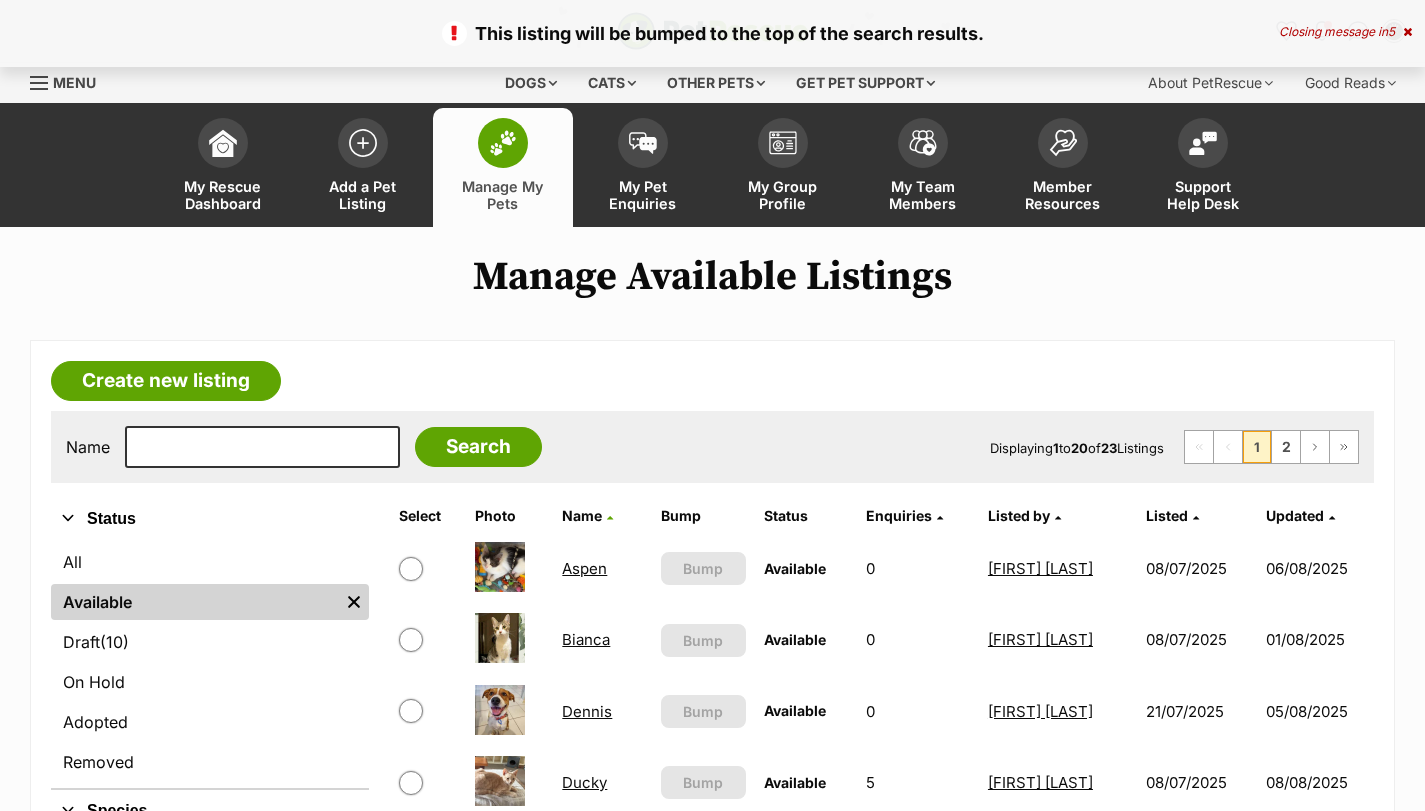 scroll, scrollTop: 253, scrollLeft: 0, axis: vertical 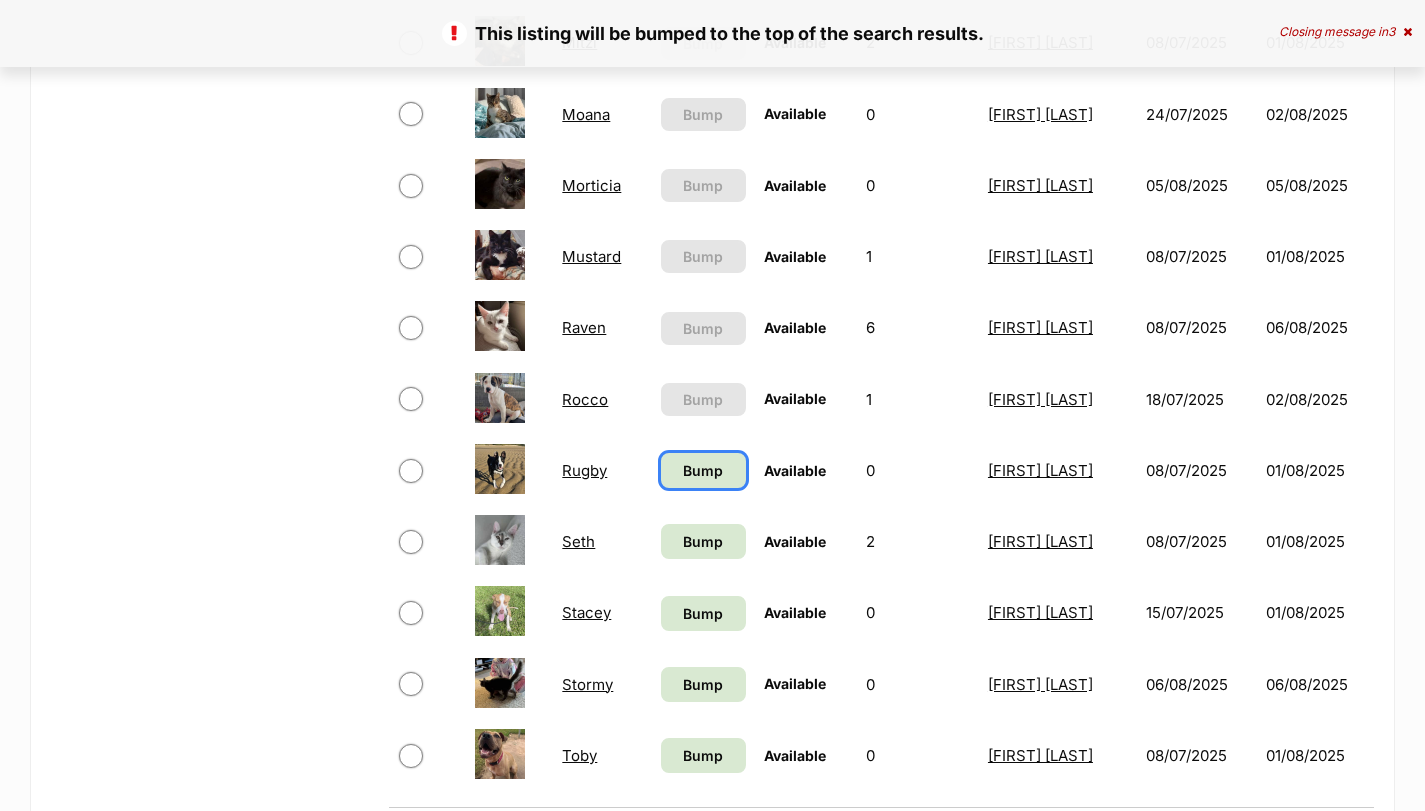 click on "Bump" at bounding box center (703, 470) 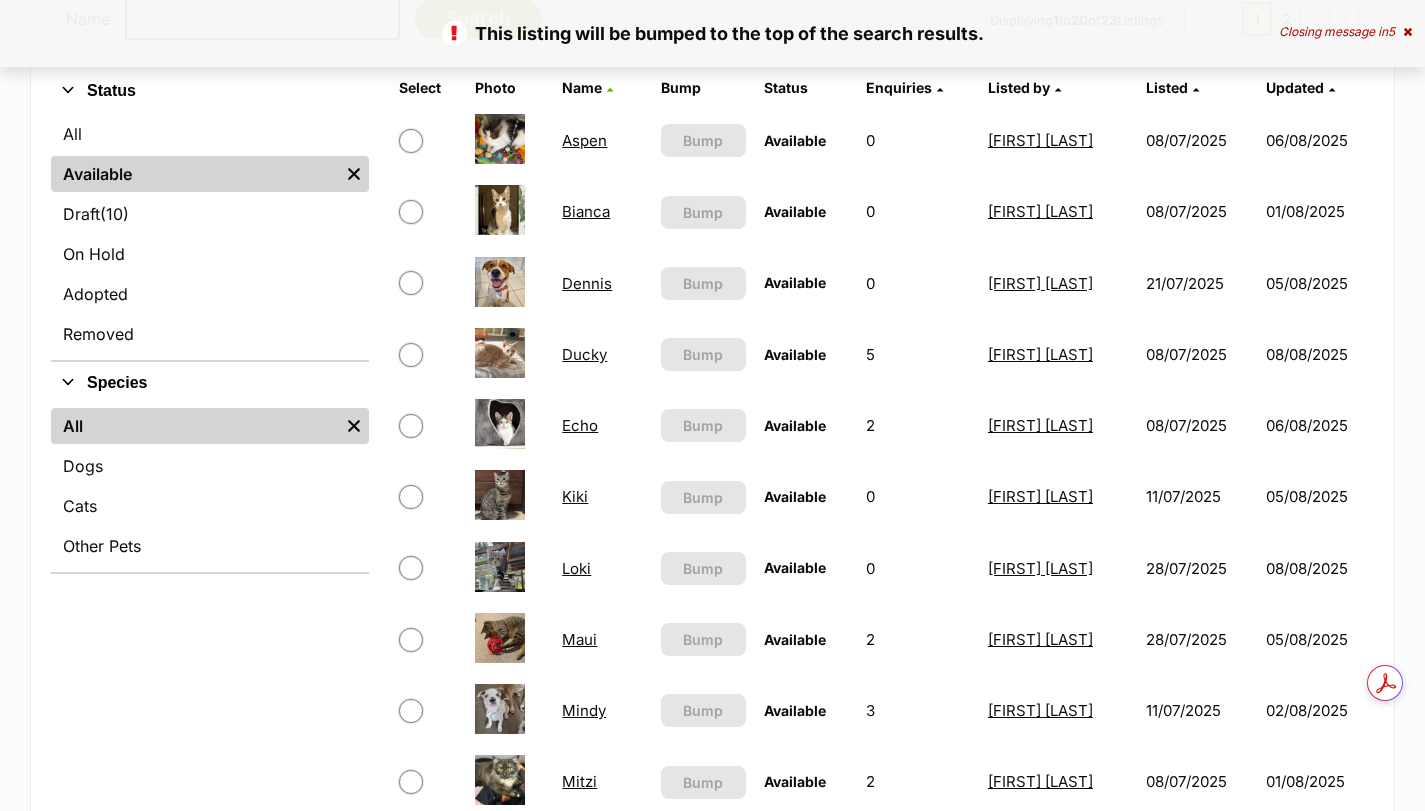 scroll, scrollTop: 0, scrollLeft: 0, axis: both 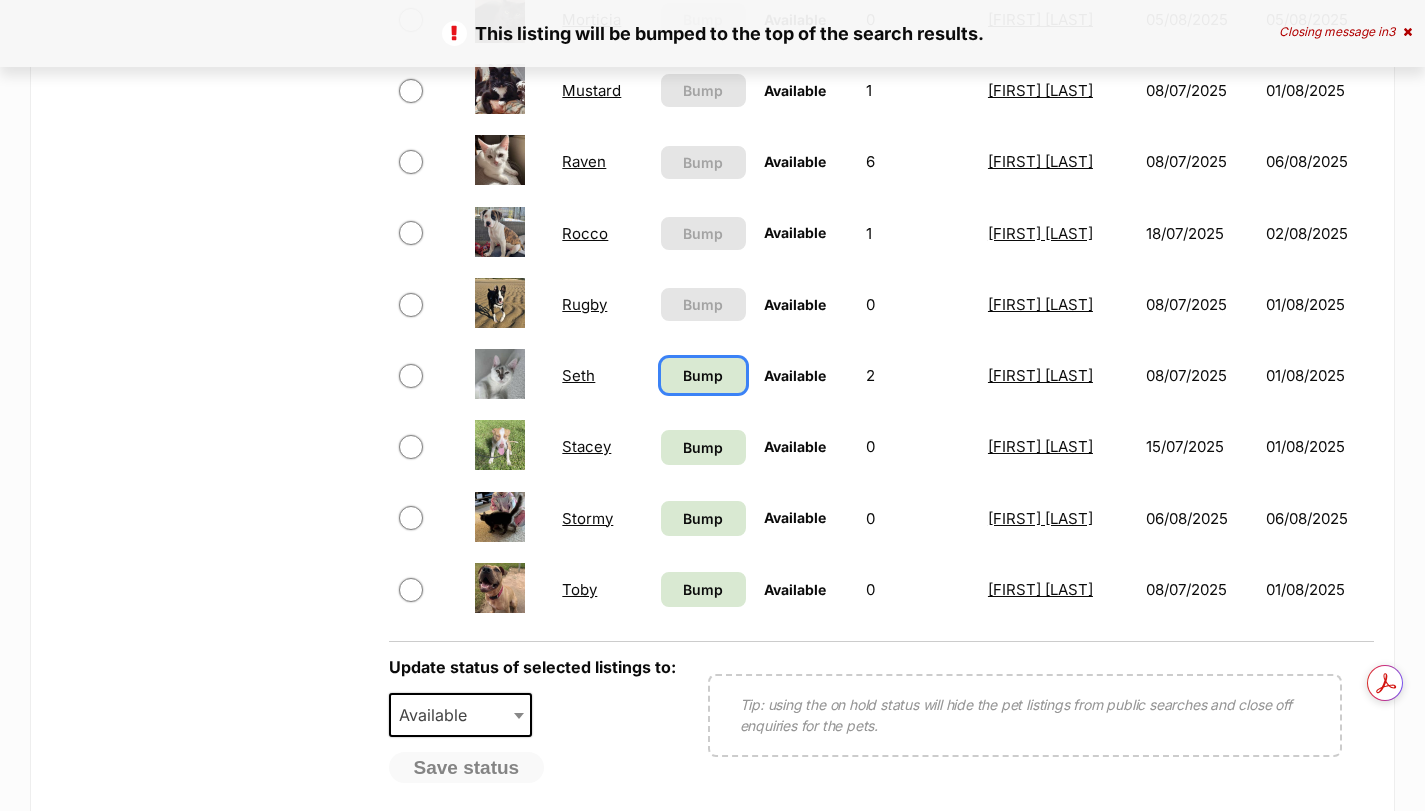 click on "Bump" at bounding box center [703, 375] 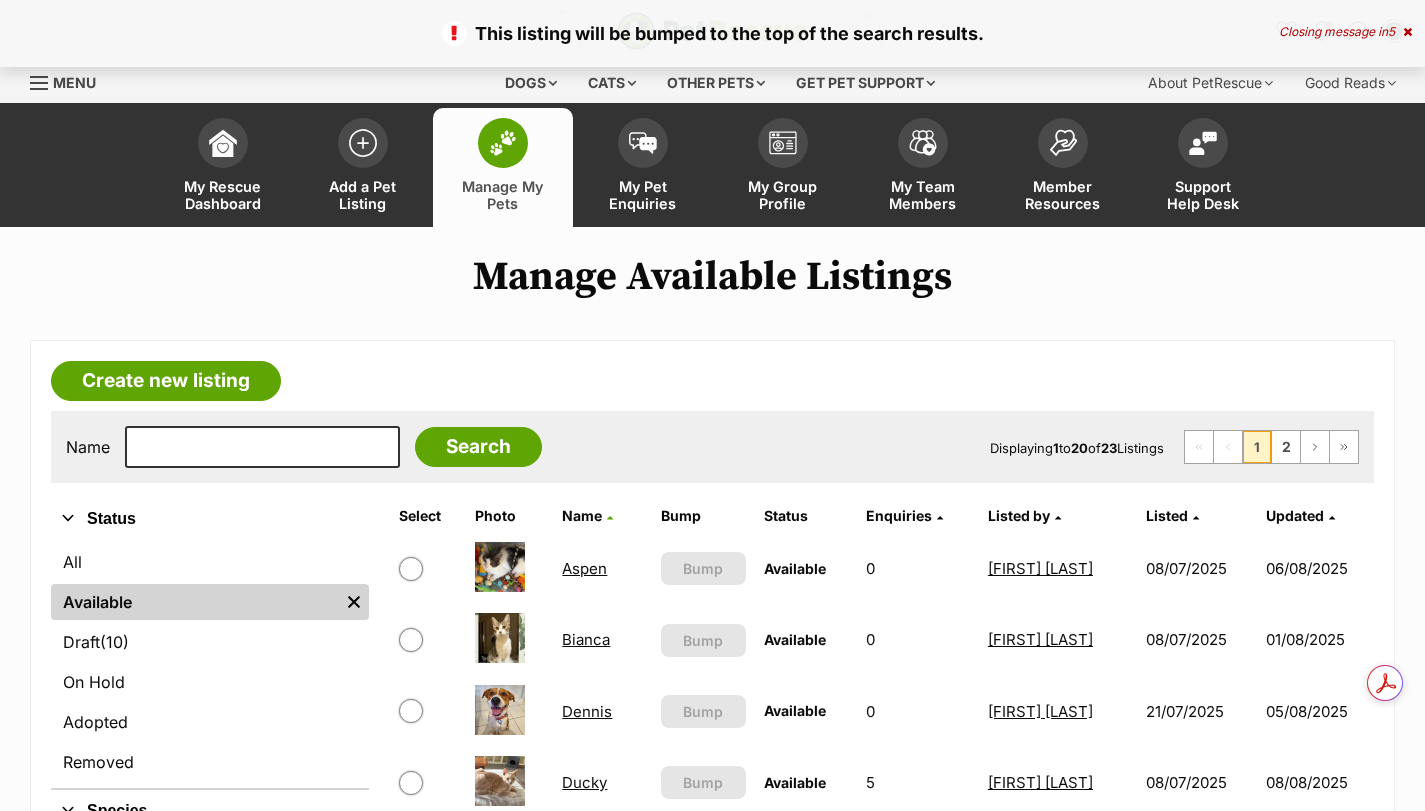 scroll, scrollTop: 221, scrollLeft: 0, axis: vertical 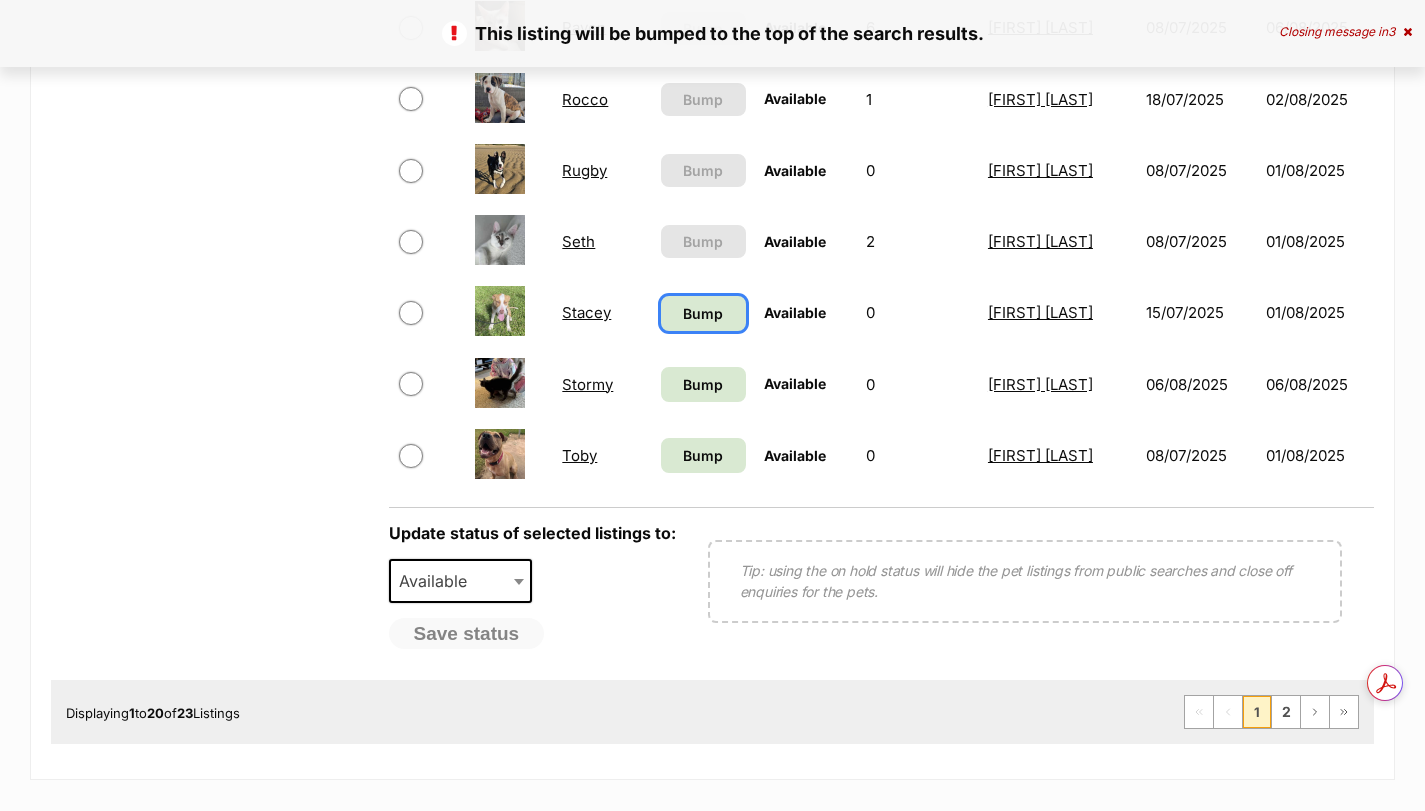 click on "Bump" at bounding box center [703, 313] 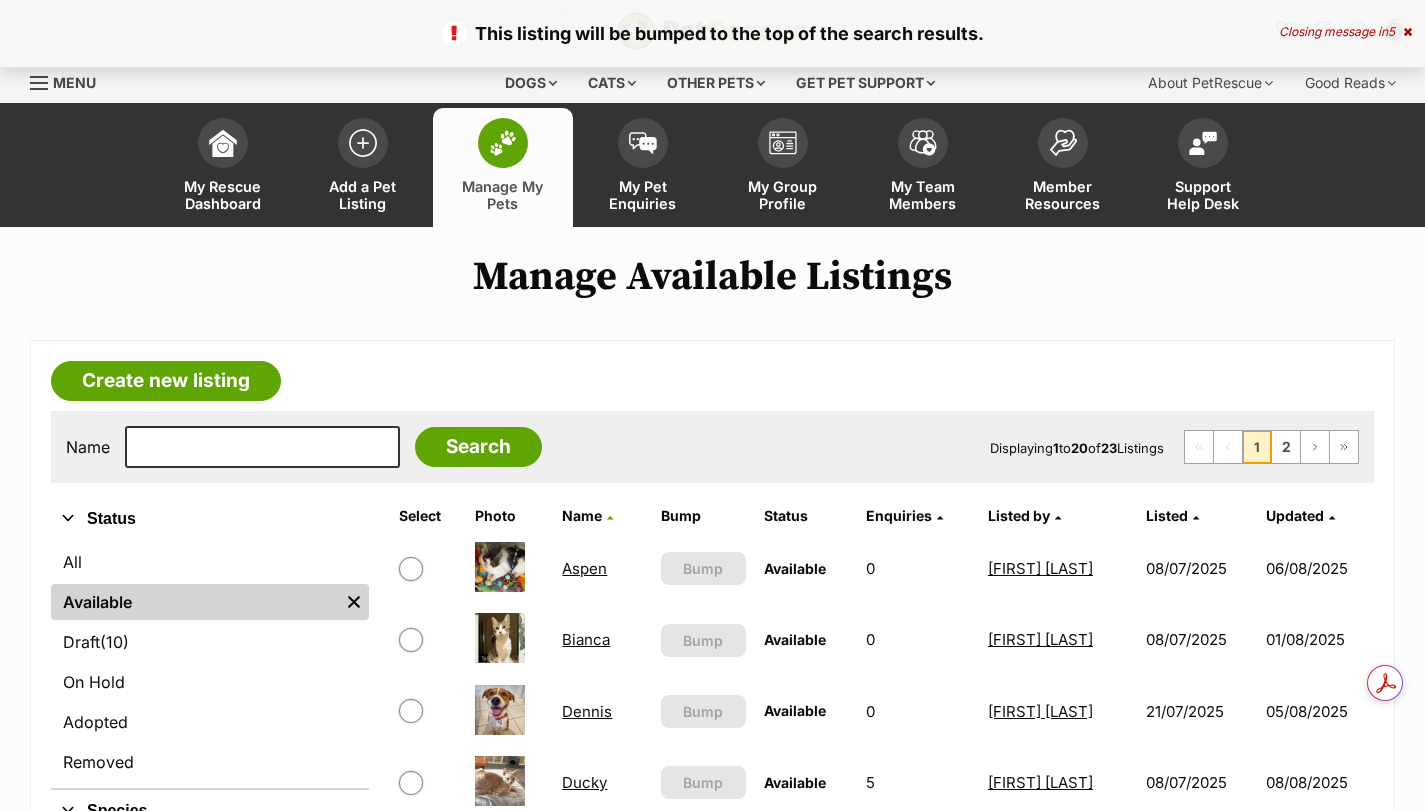 scroll, scrollTop: 0, scrollLeft: 0, axis: both 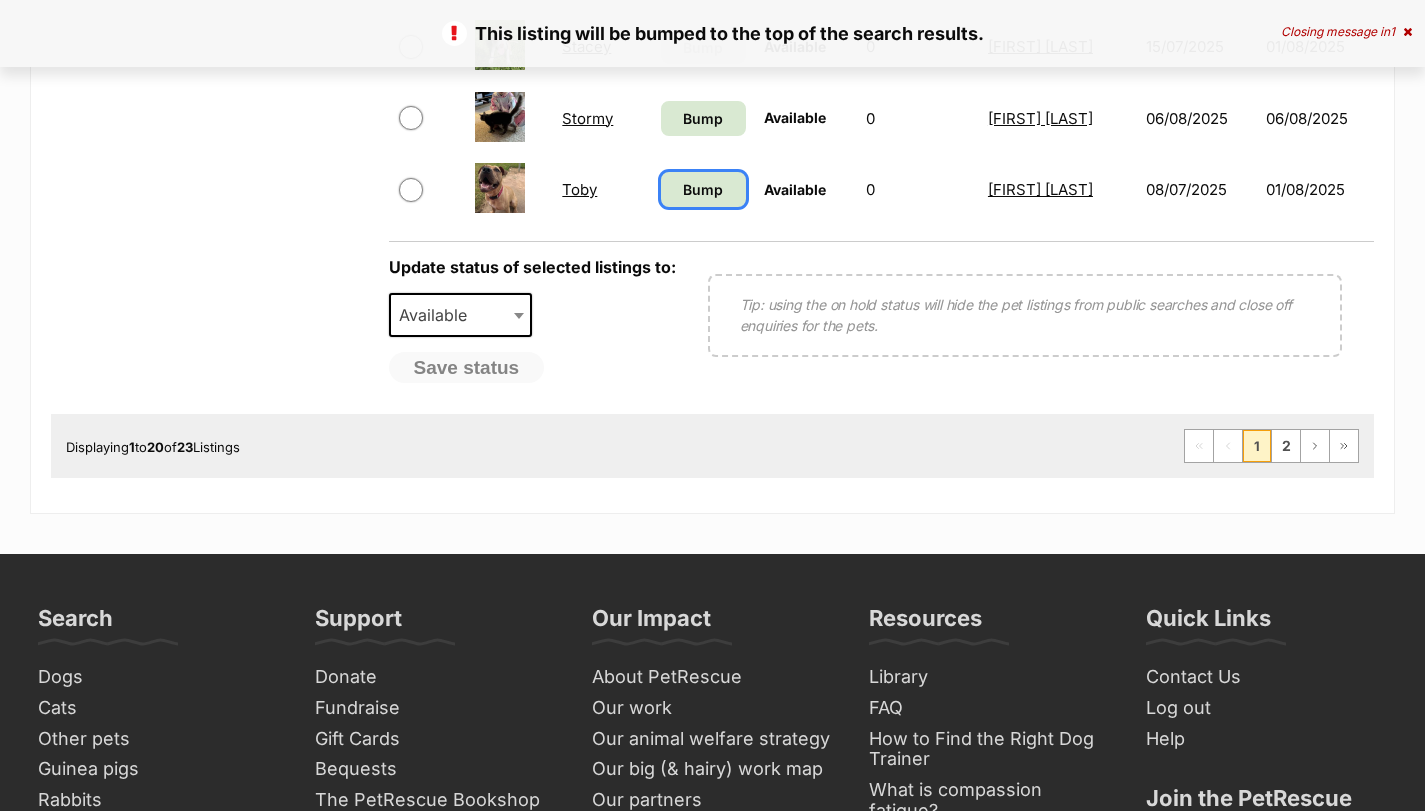 click on "Bump" at bounding box center (703, 189) 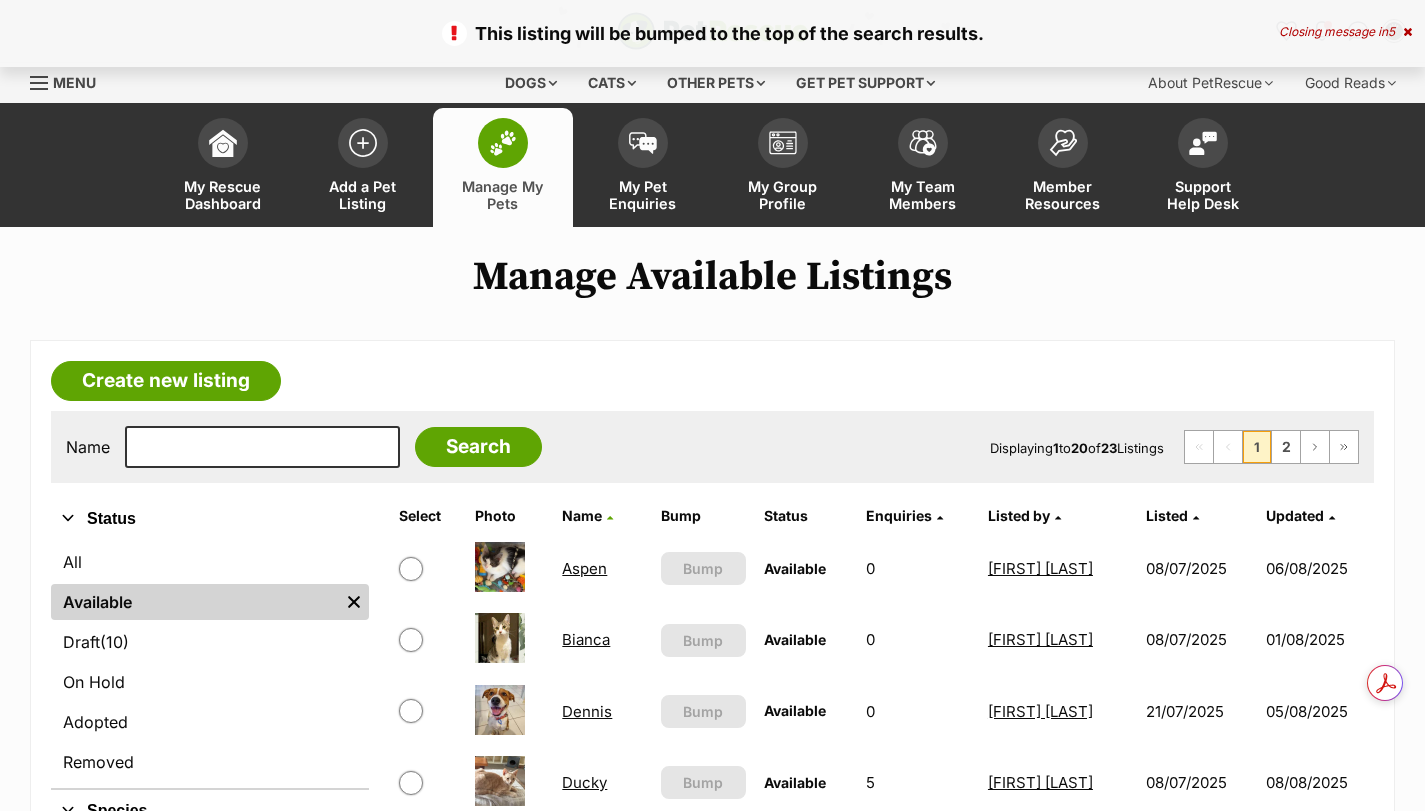 scroll, scrollTop: 200, scrollLeft: 0, axis: vertical 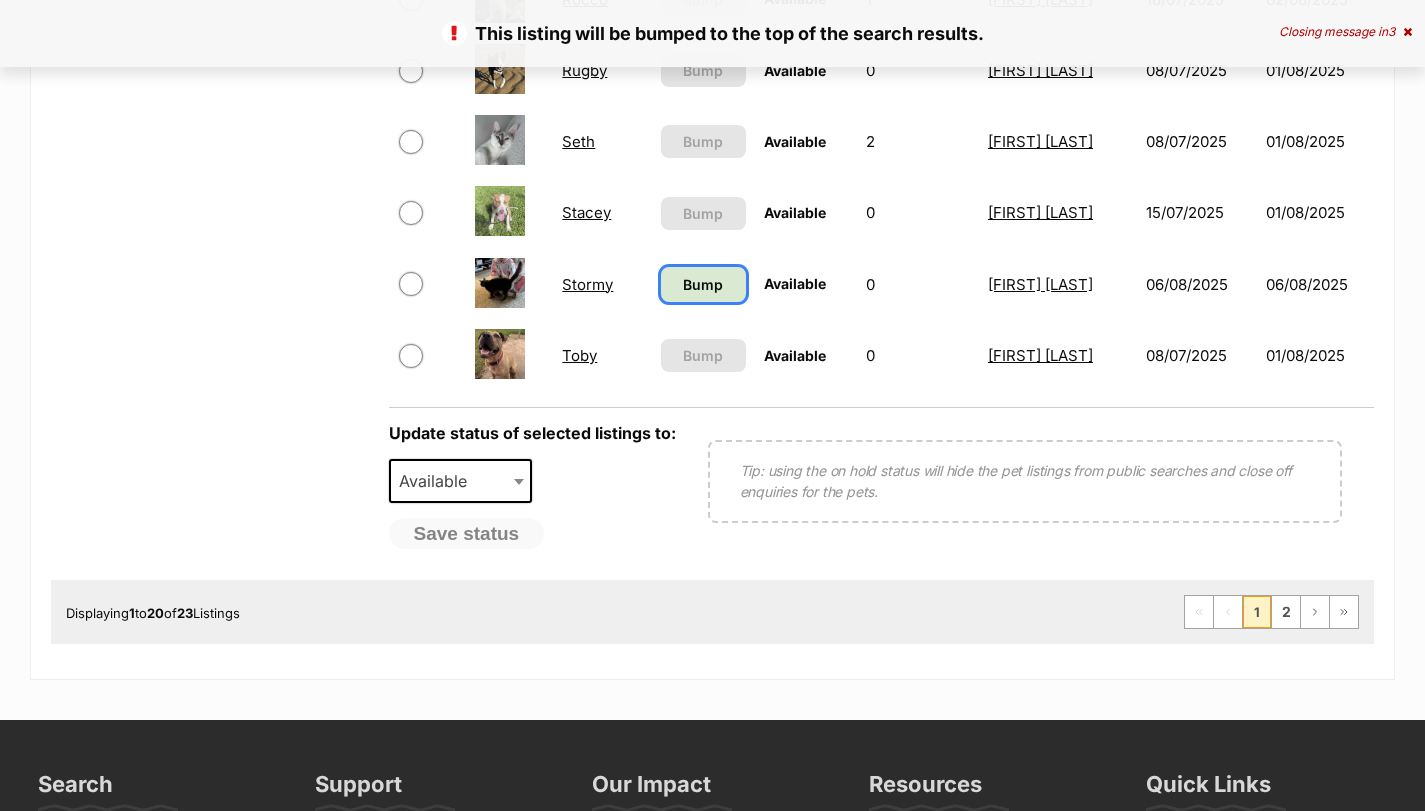 click on "Bump" at bounding box center (703, 284) 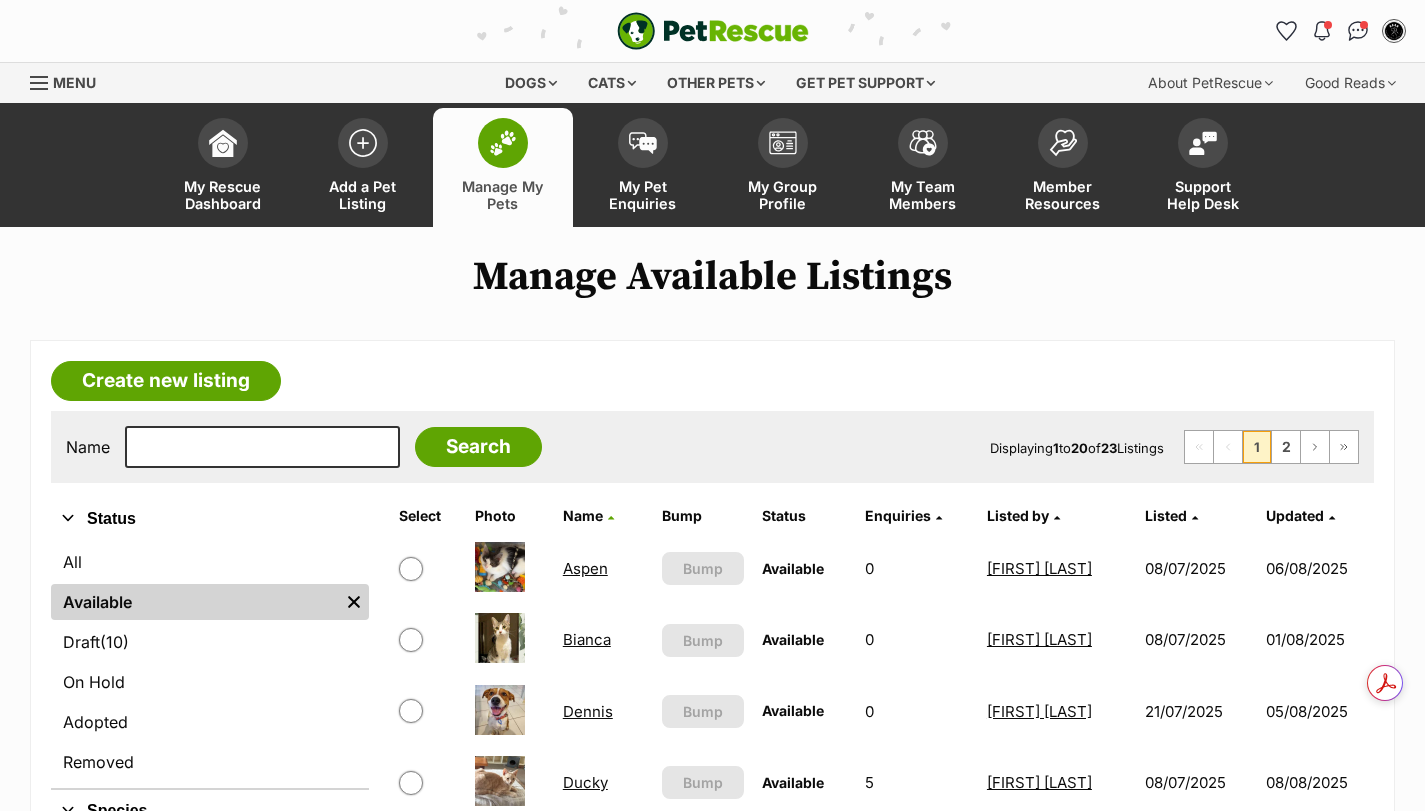 scroll, scrollTop: 0, scrollLeft: 0, axis: both 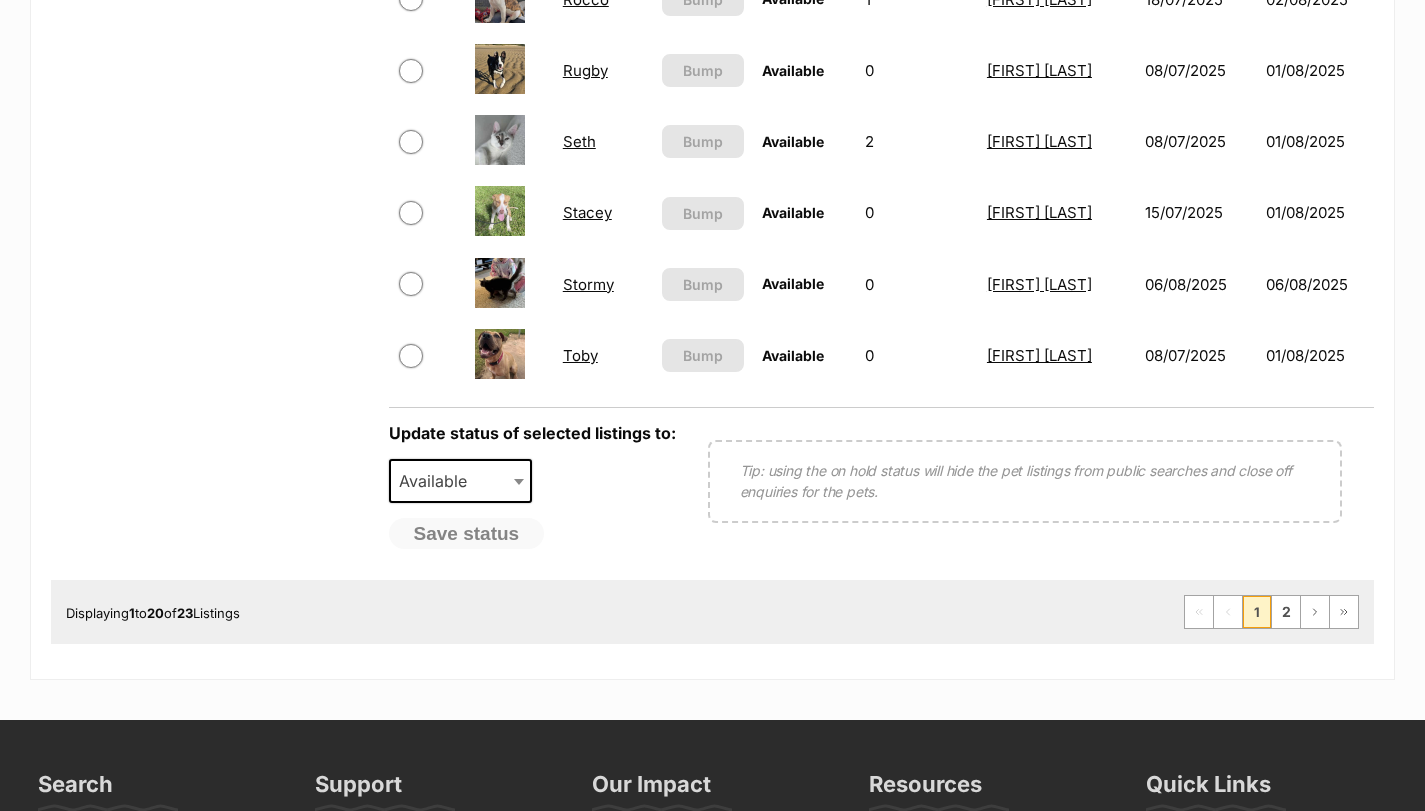 click on "Toby" at bounding box center [580, 355] 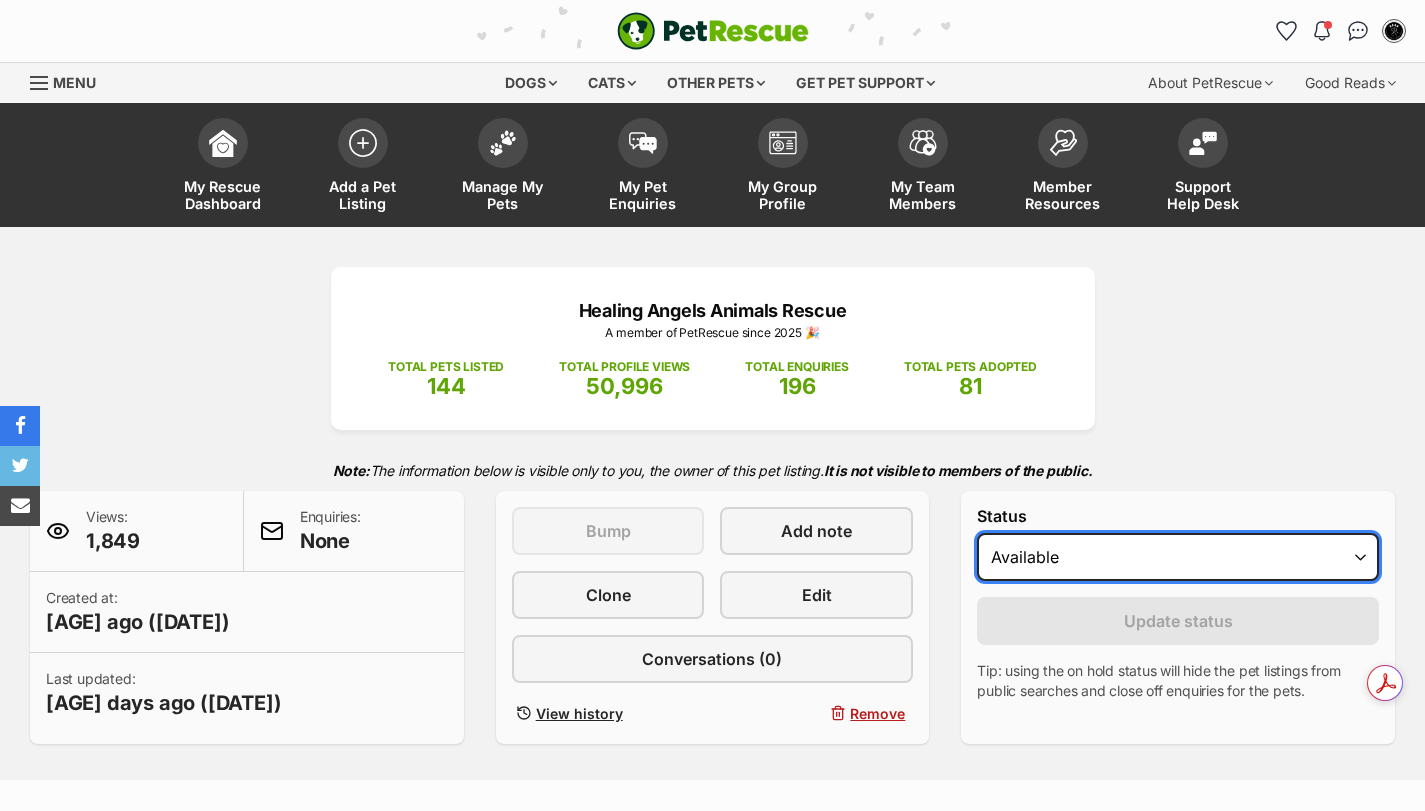 scroll, scrollTop: 0, scrollLeft: 0, axis: both 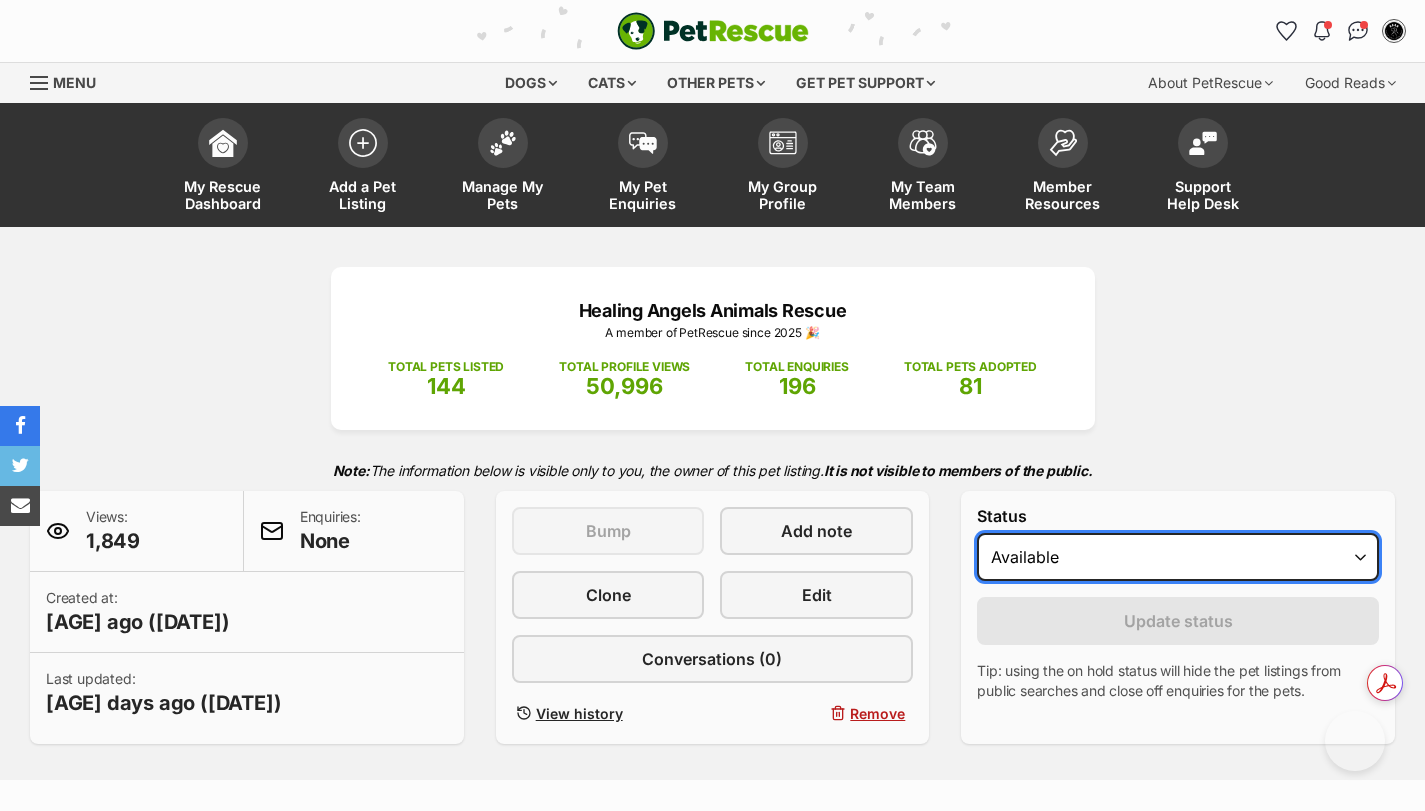 select on "on_hold" 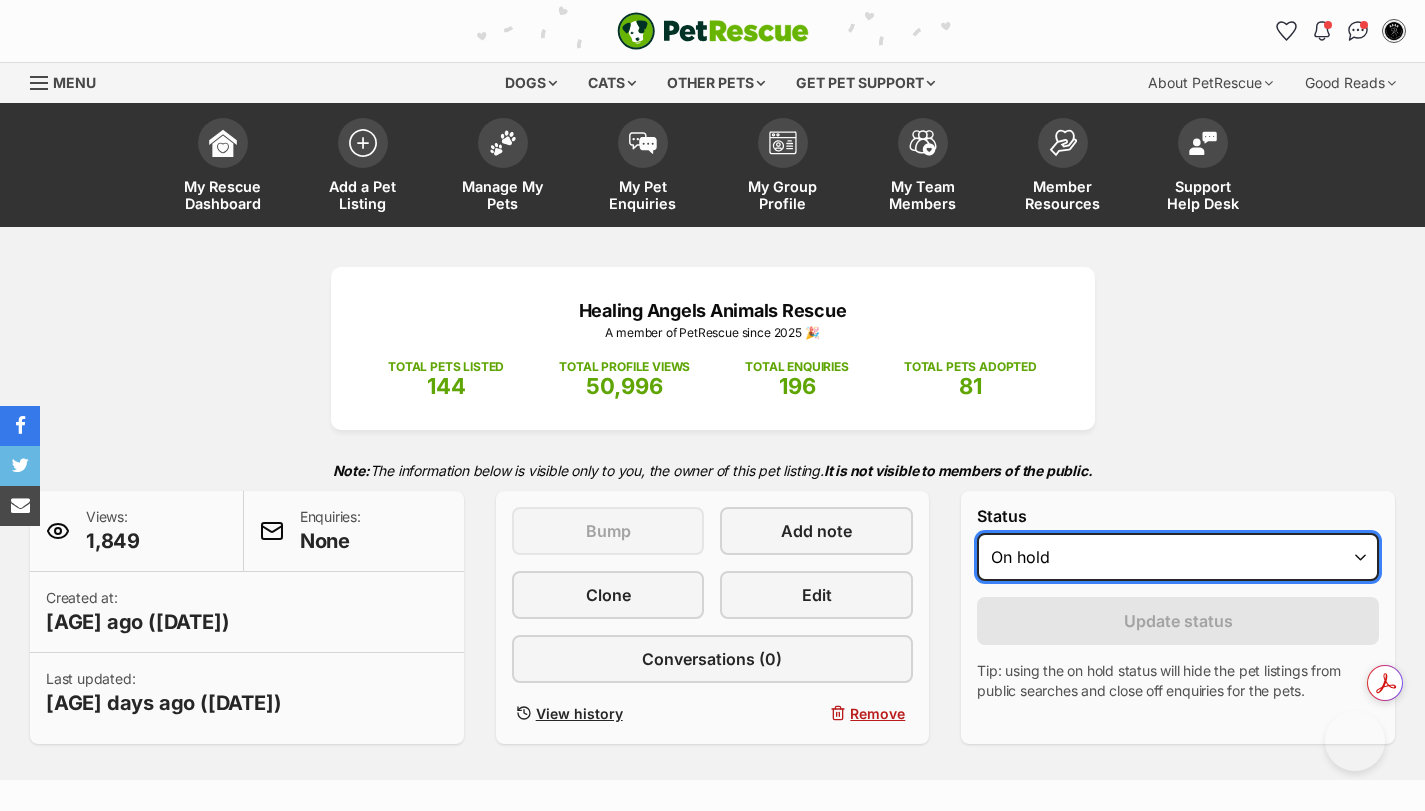 click on "Draft
Available
On hold
Adopted" at bounding box center (1178, 557) 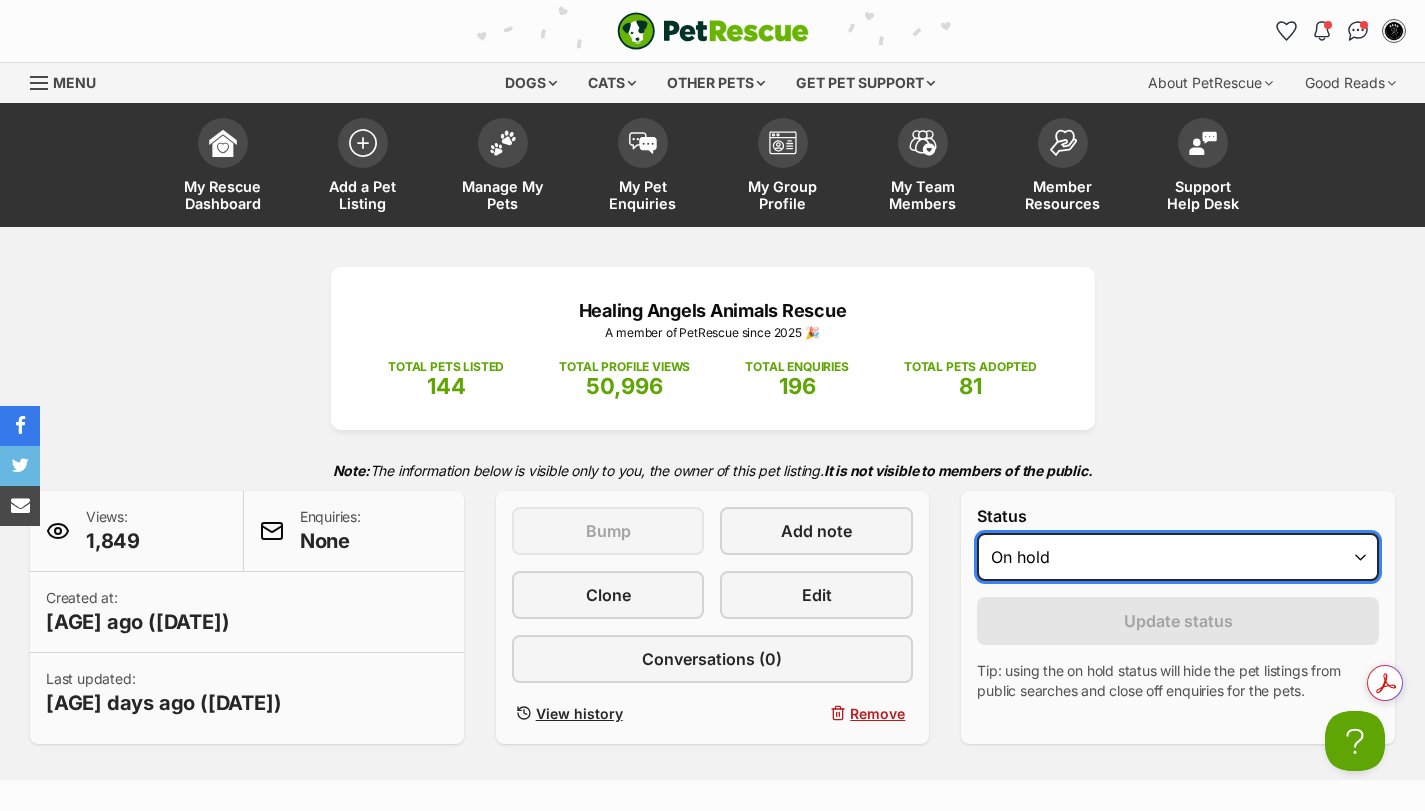 scroll, scrollTop: 0, scrollLeft: 0, axis: both 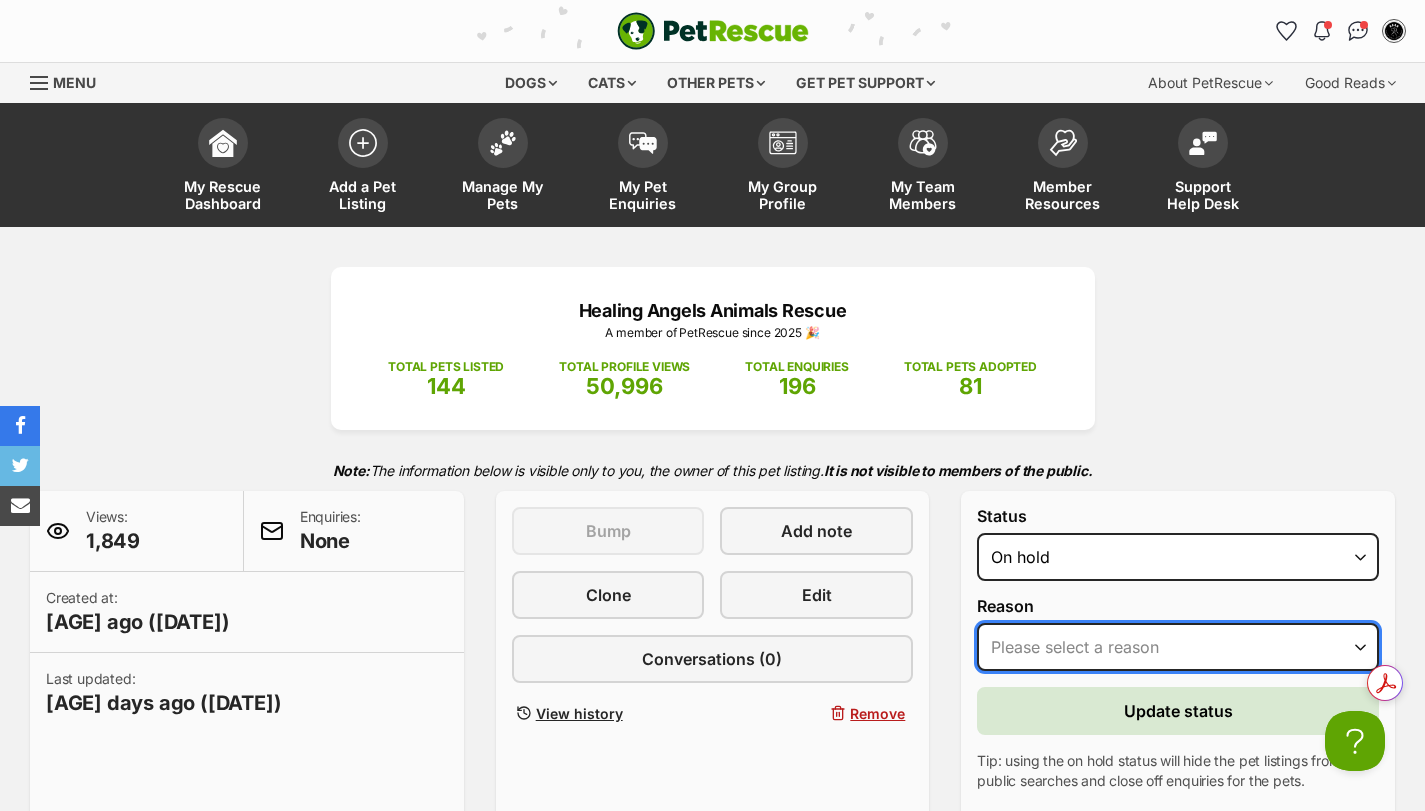 click on "Please select a reason
Medical reasons
Reviewing applications
Adoption pending
Other" at bounding box center (1178, 647) 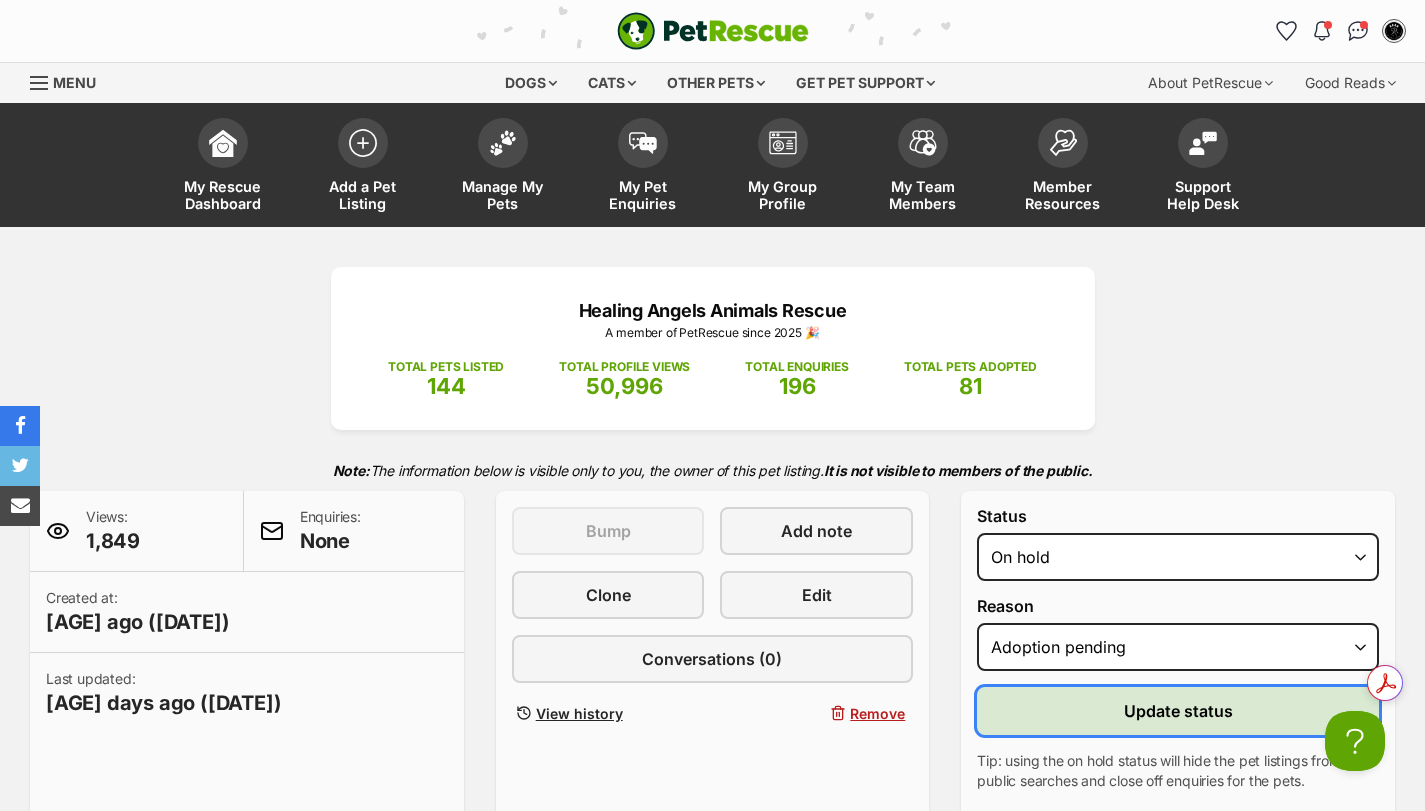 click on "Update status" at bounding box center [1178, 711] 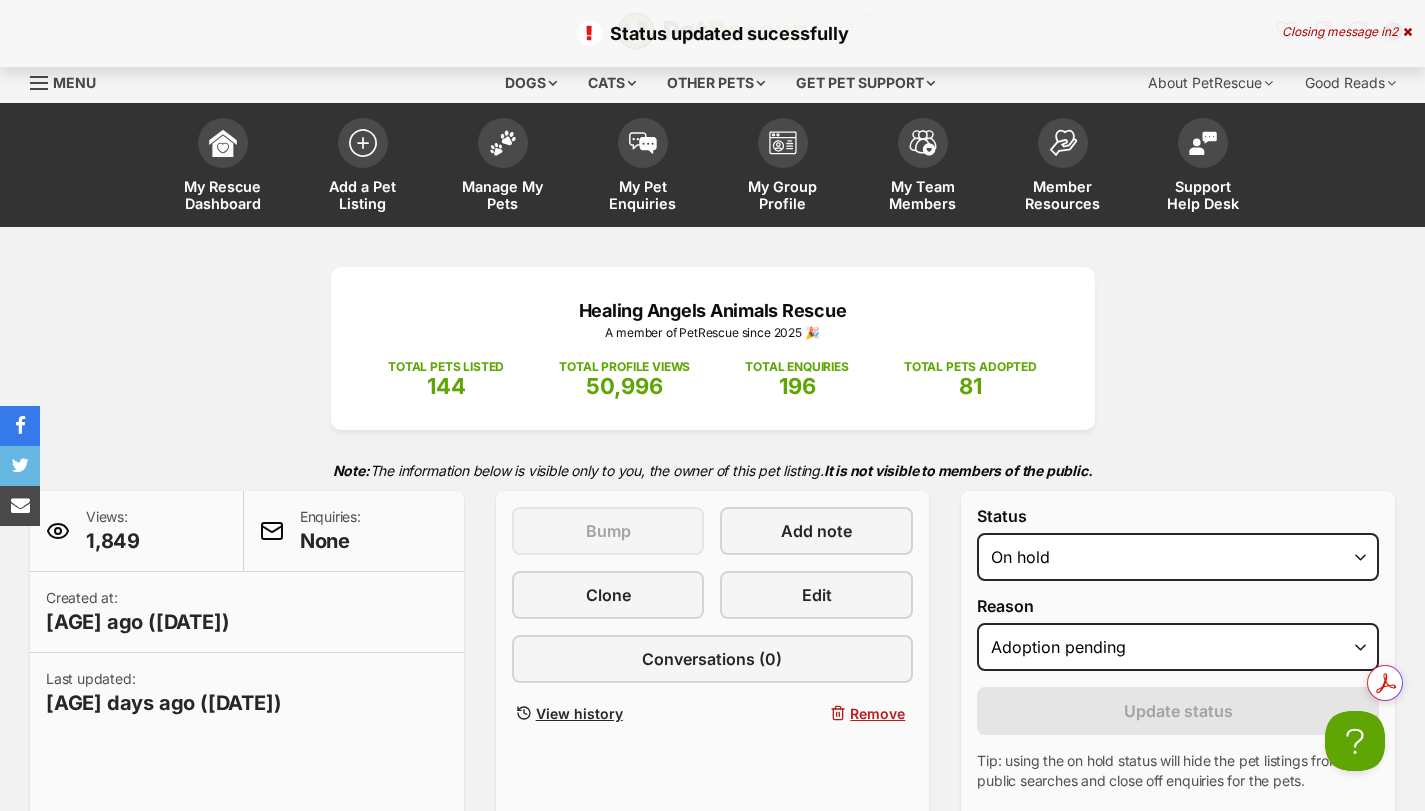 scroll, scrollTop: 0, scrollLeft: 0, axis: both 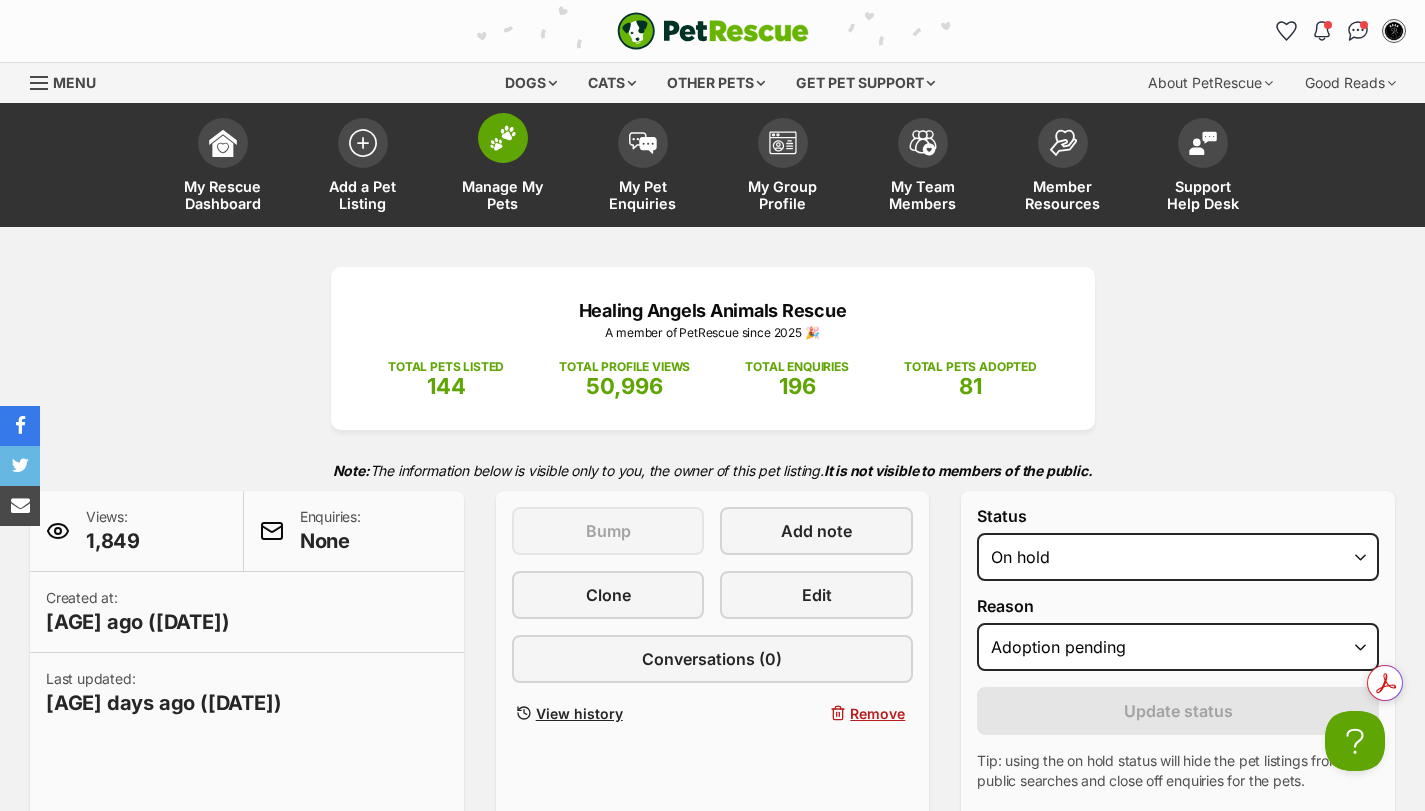click at bounding box center [503, 138] 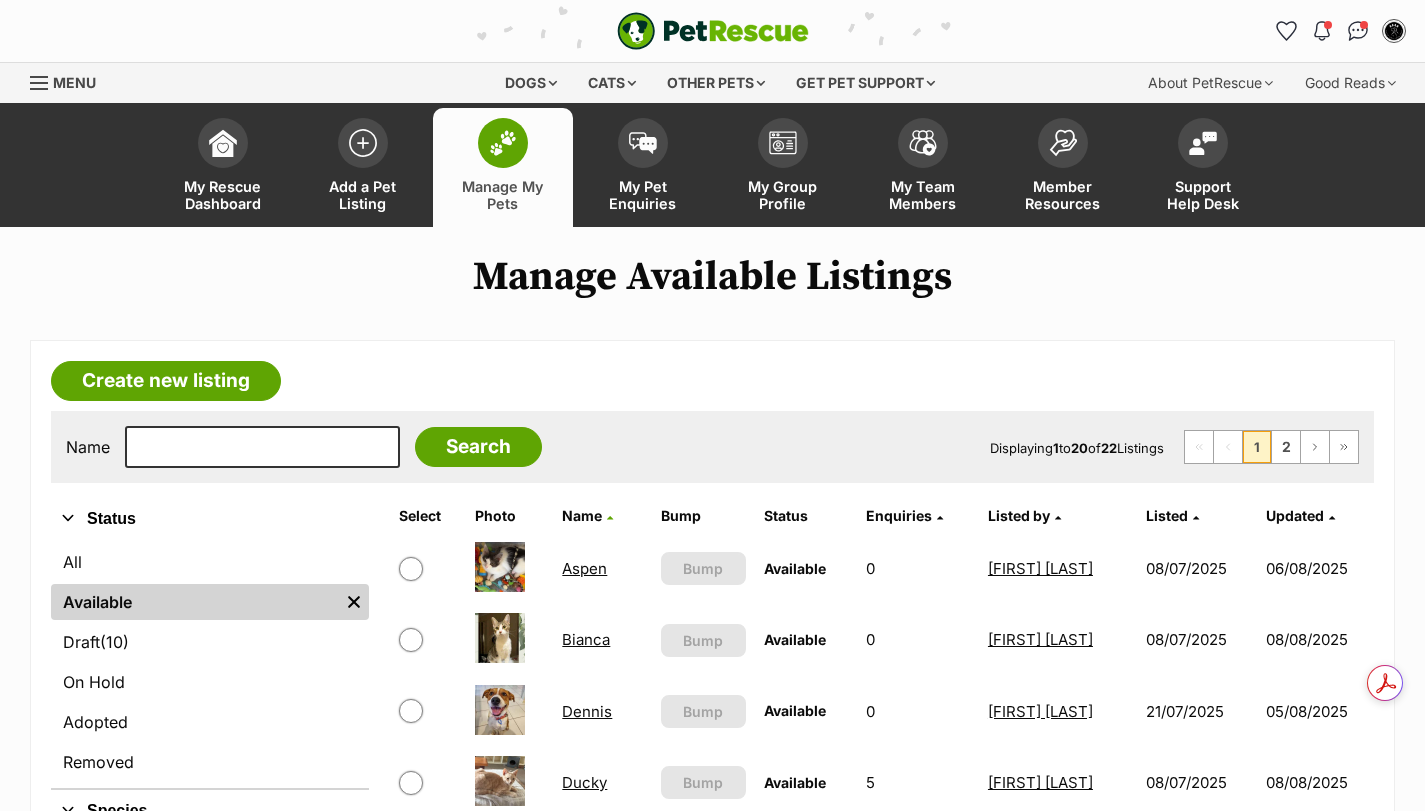 scroll, scrollTop: 0, scrollLeft: 0, axis: both 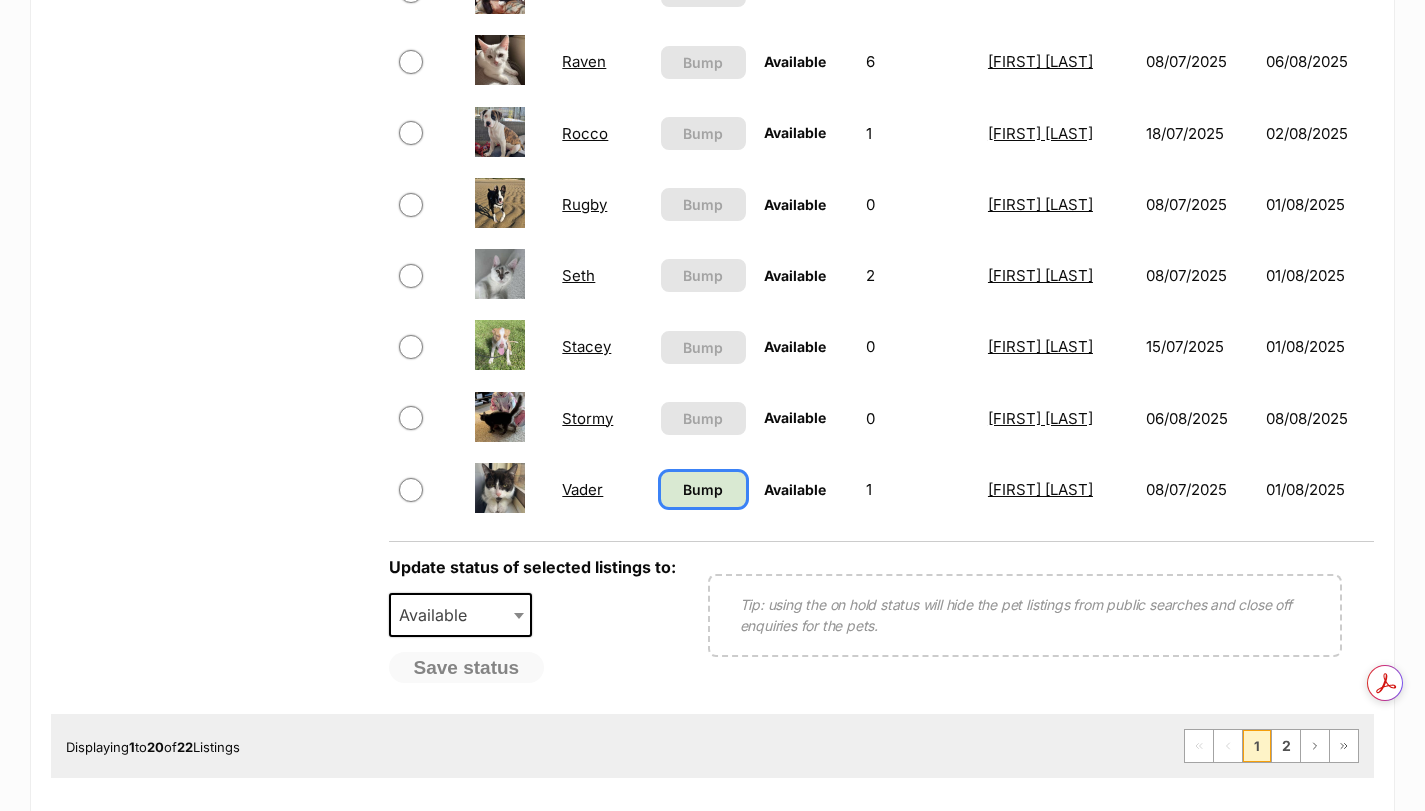 click on "Bump" at bounding box center [703, 489] 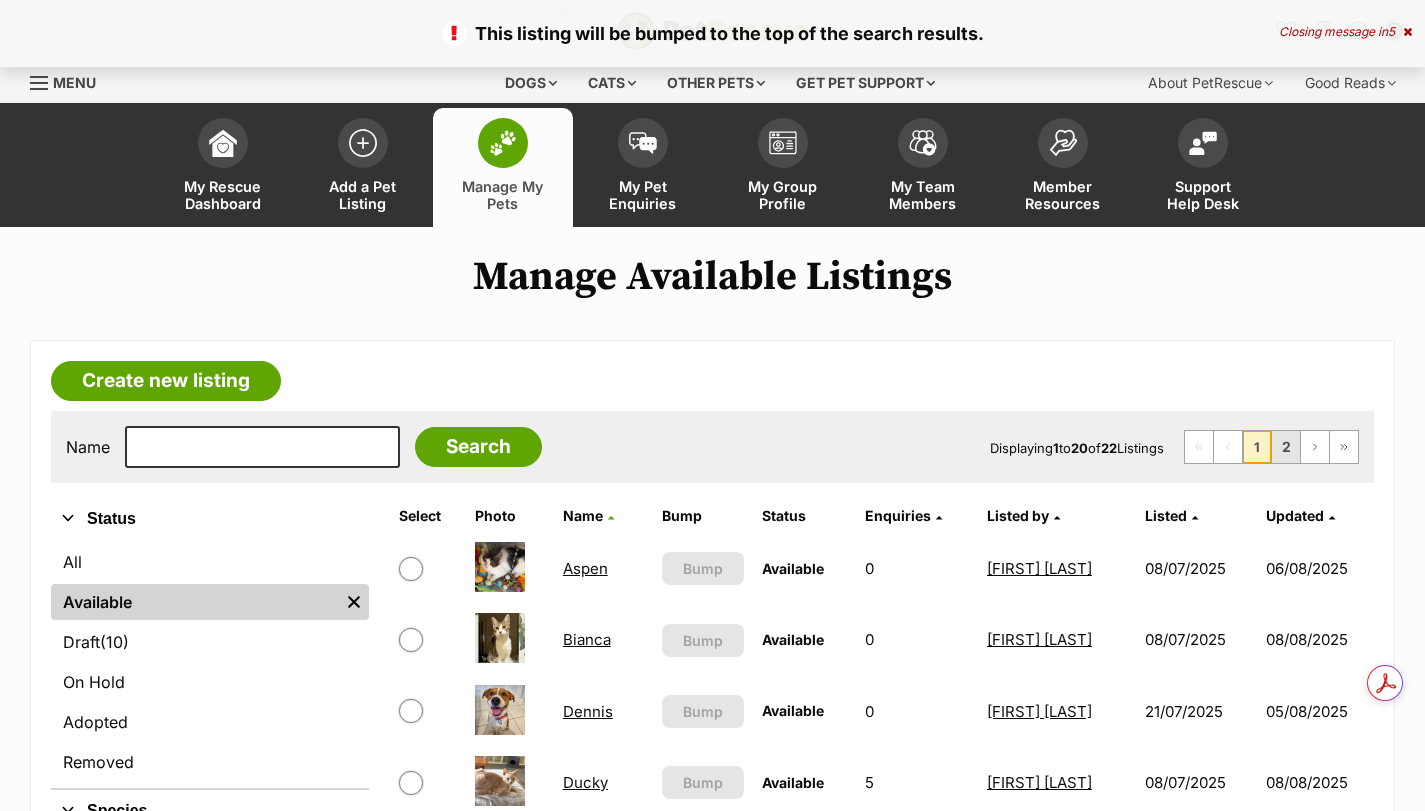 scroll, scrollTop: 0, scrollLeft: 0, axis: both 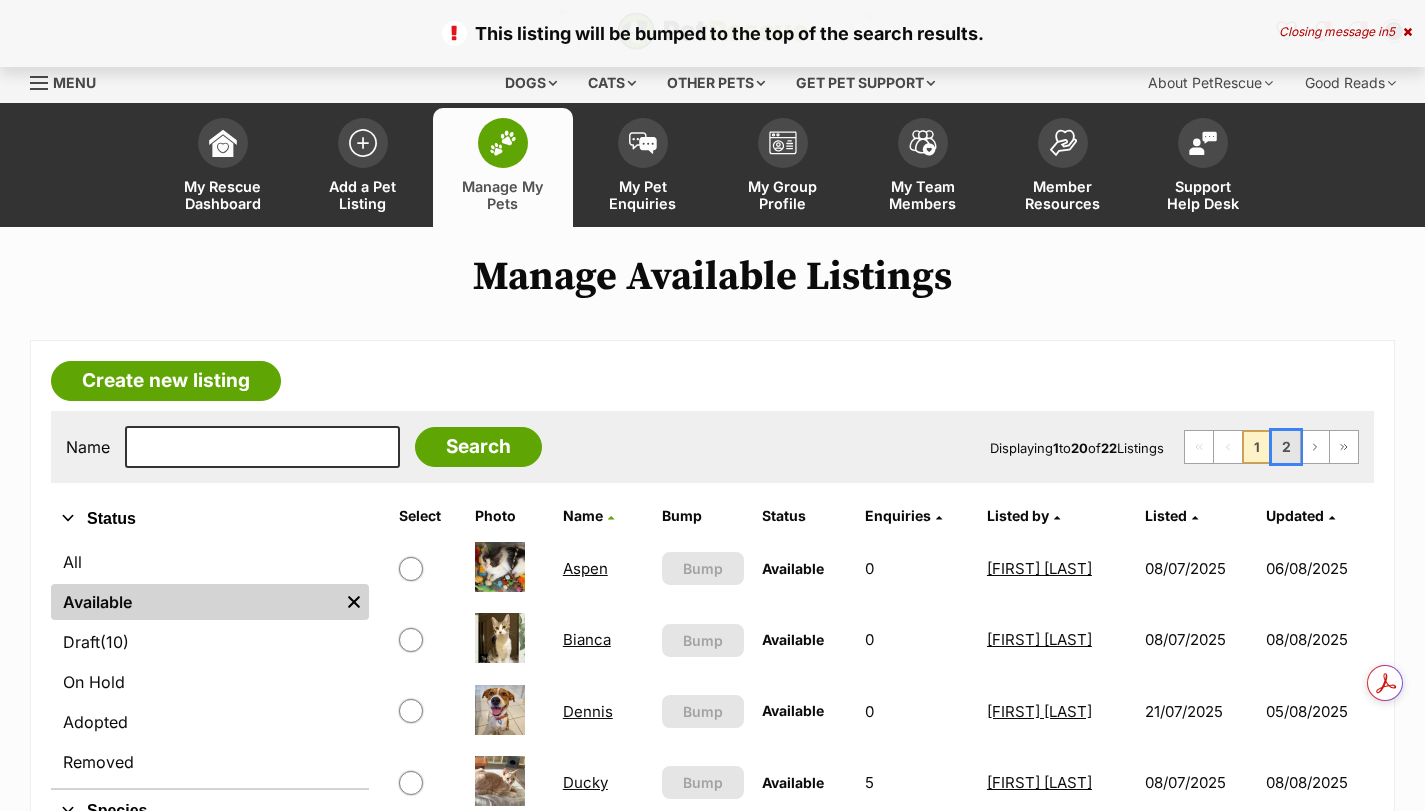 click on "2" at bounding box center [1286, 447] 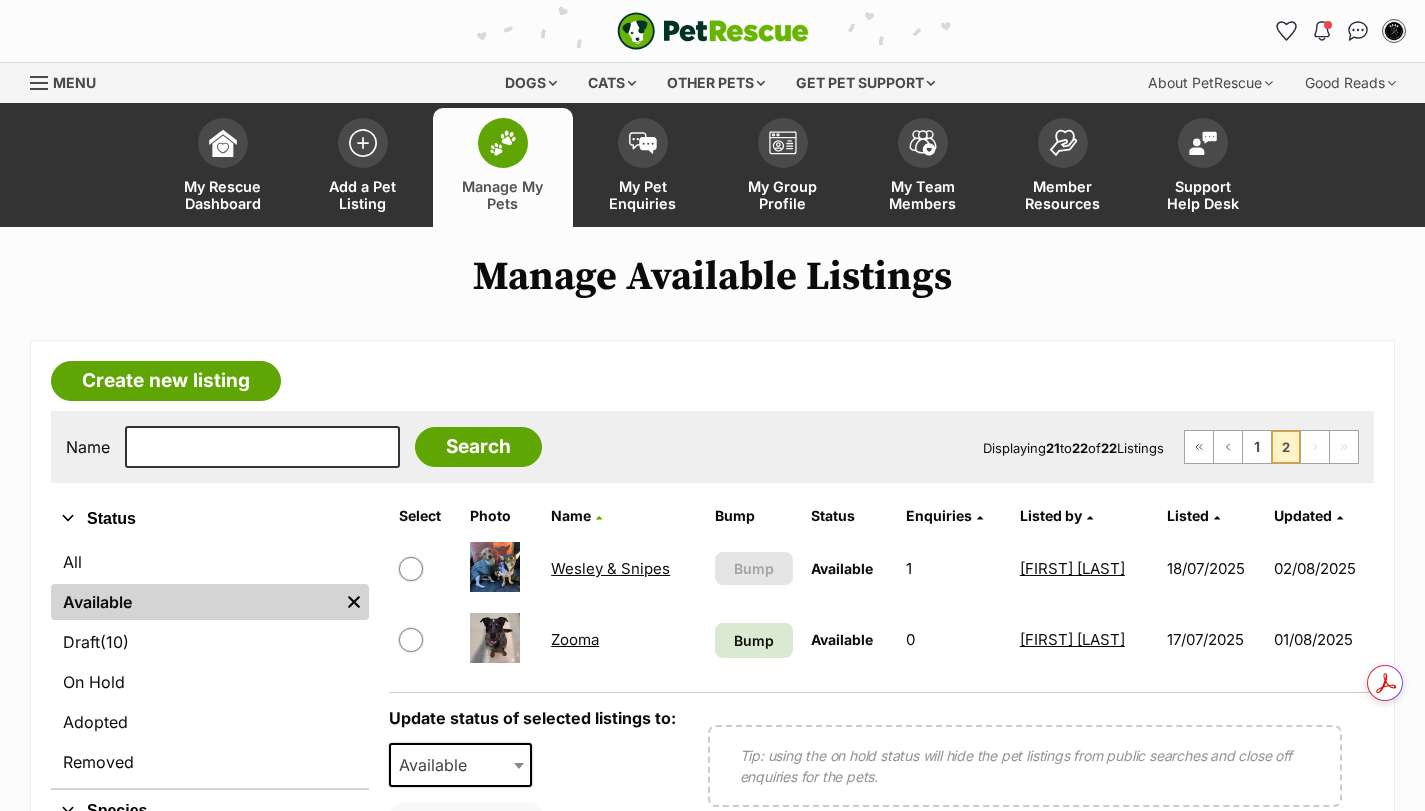 scroll, scrollTop: 0, scrollLeft: 0, axis: both 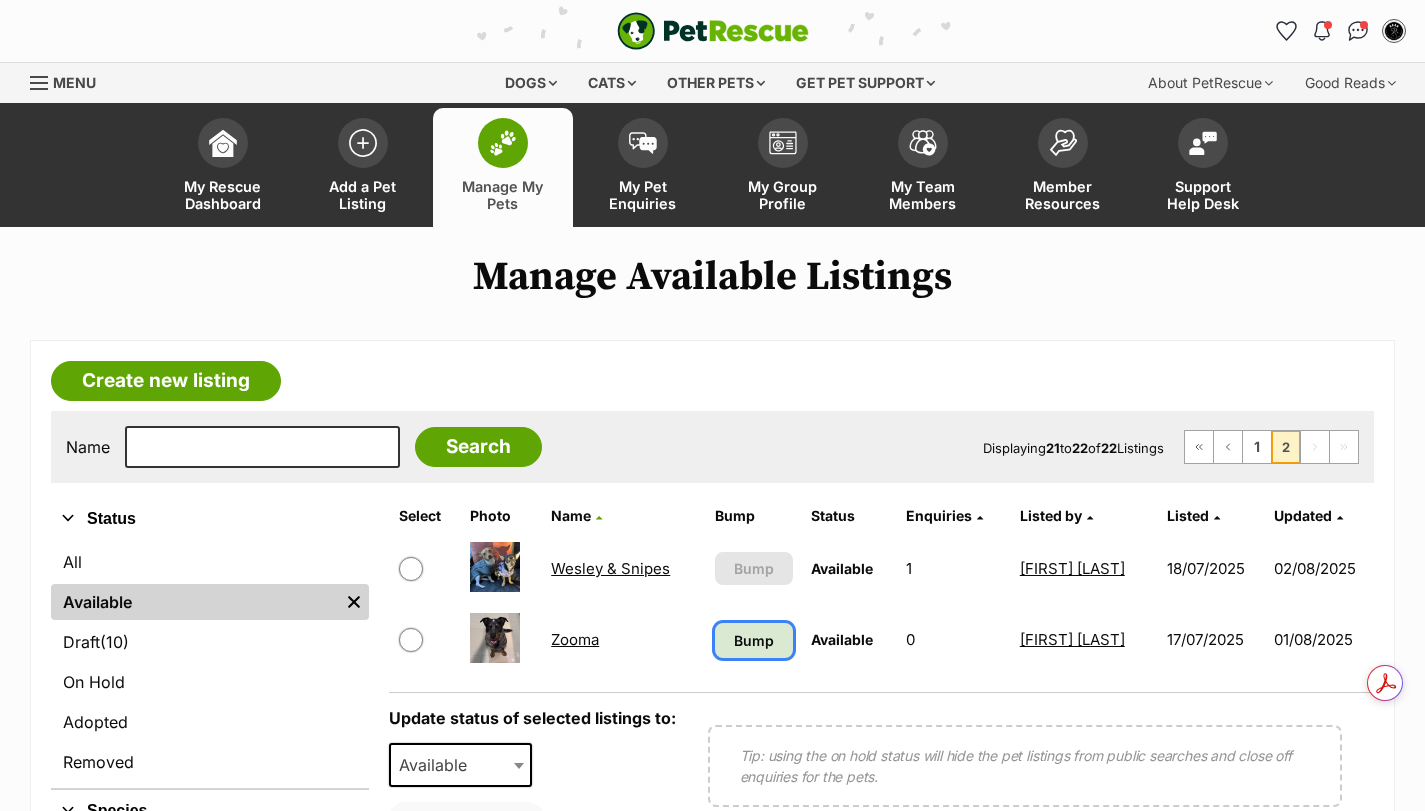 click on "Bump" at bounding box center (754, 640) 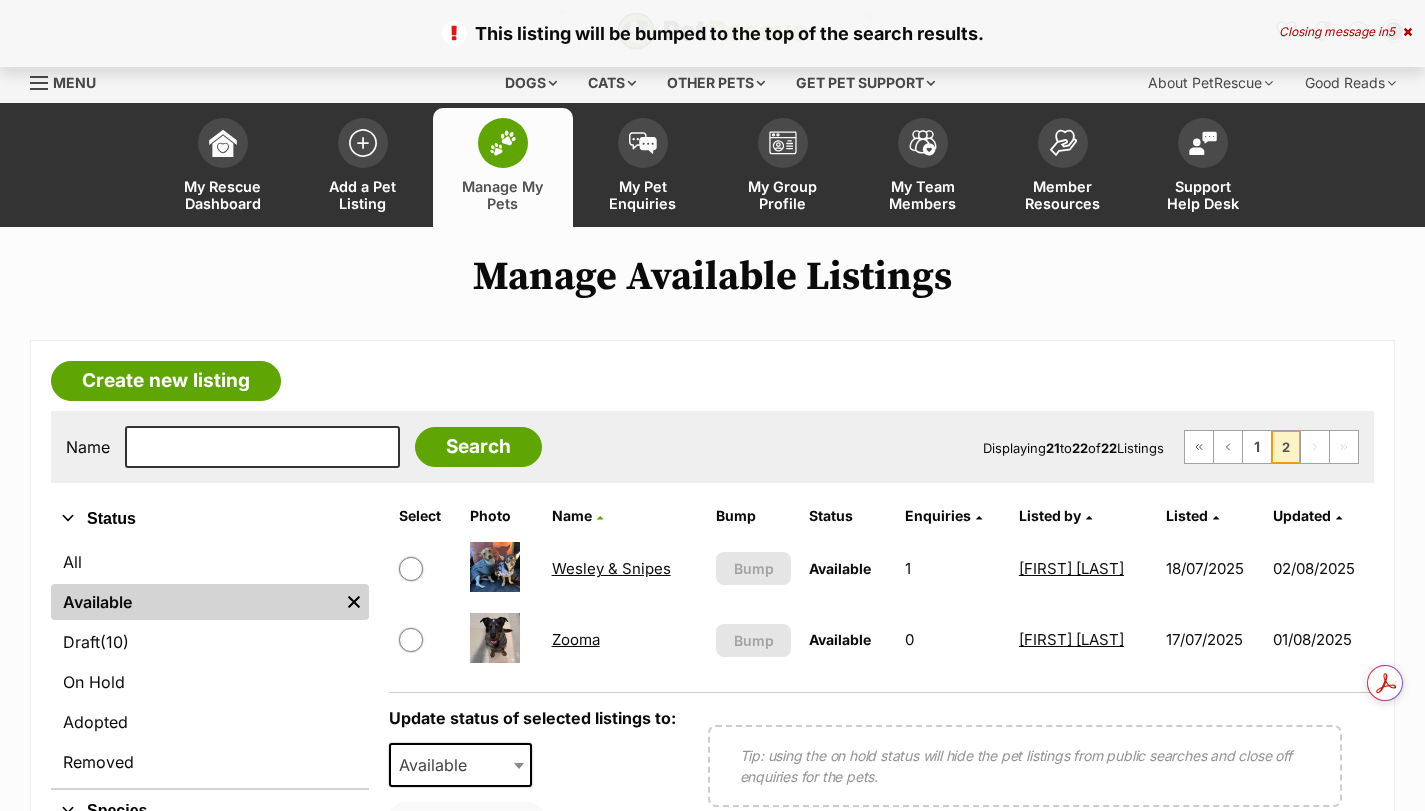 scroll, scrollTop: 0, scrollLeft: 0, axis: both 